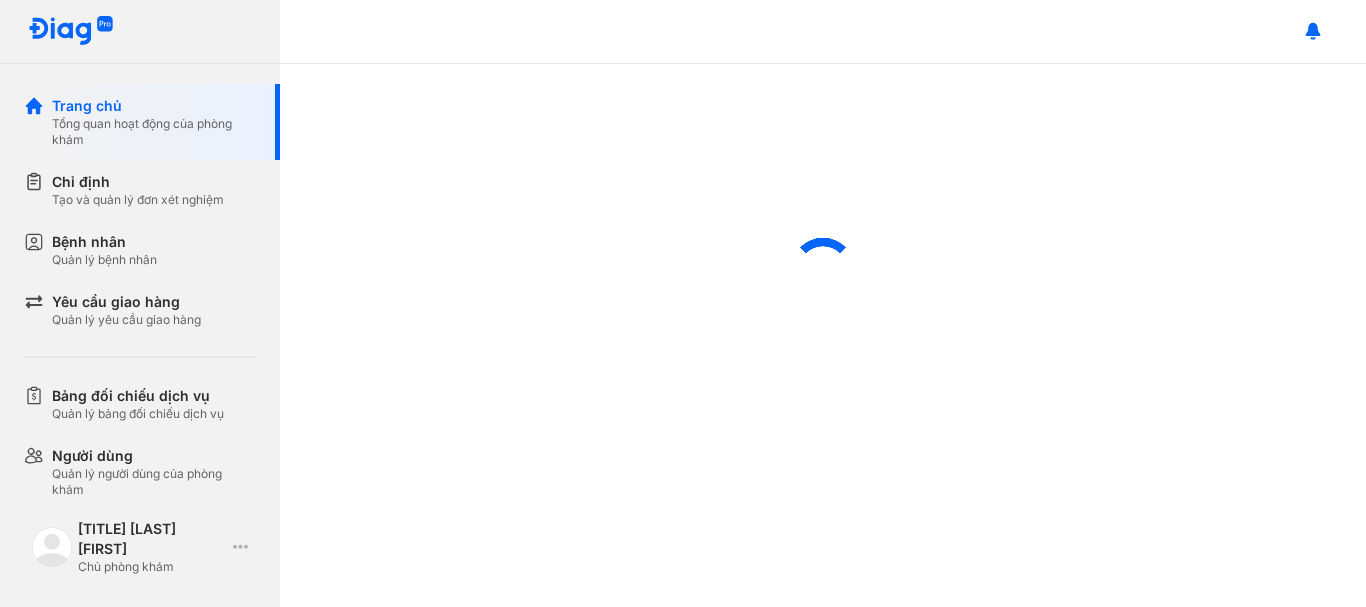 scroll, scrollTop: 0, scrollLeft: 0, axis: both 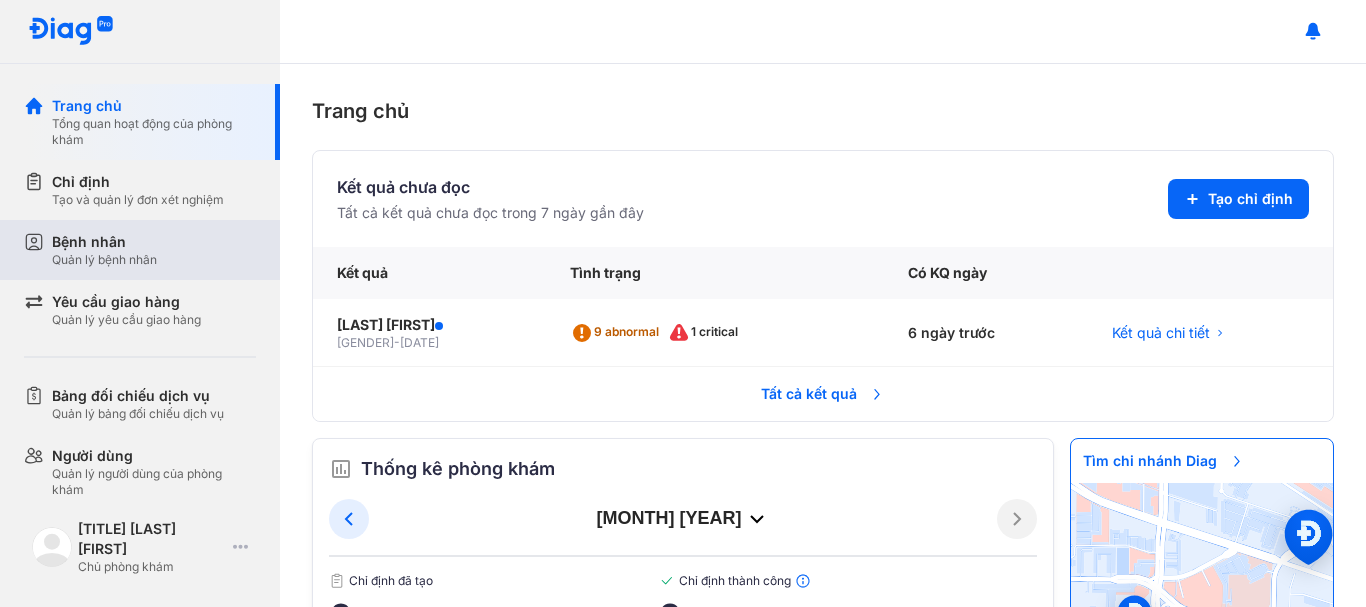 click on "Bệnh nhân" at bounding box center (104, 242) 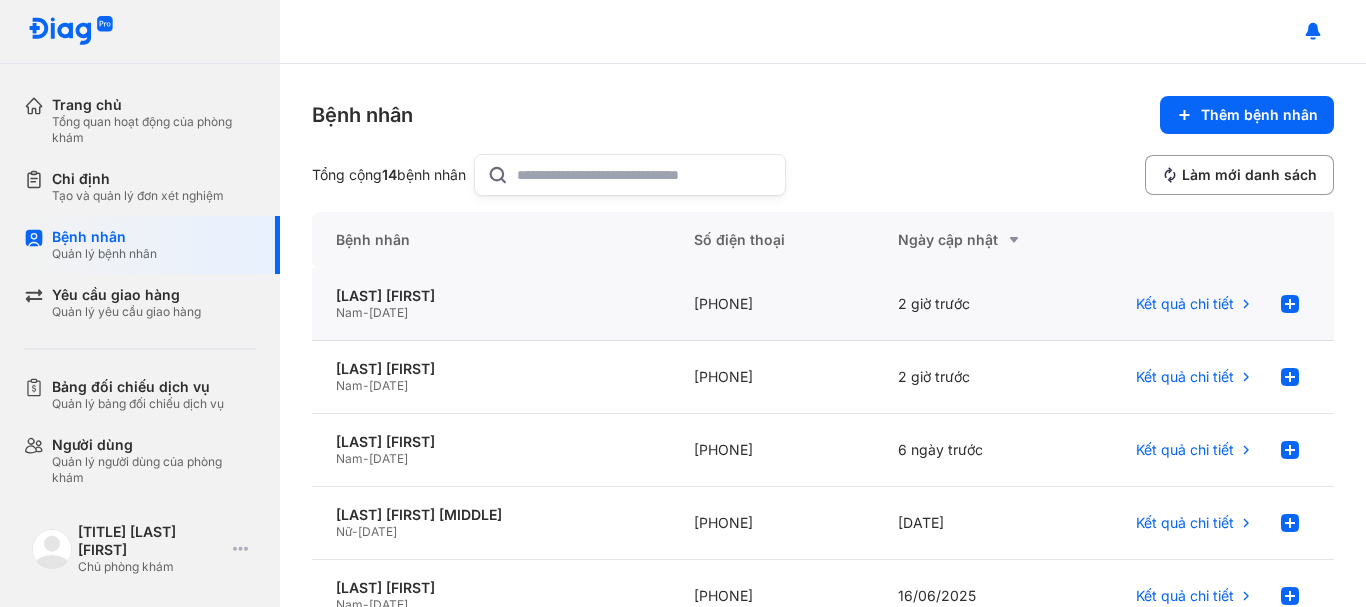 click on "[DD]/[MM]/[YYYY]" at bounding box center [388, 312] 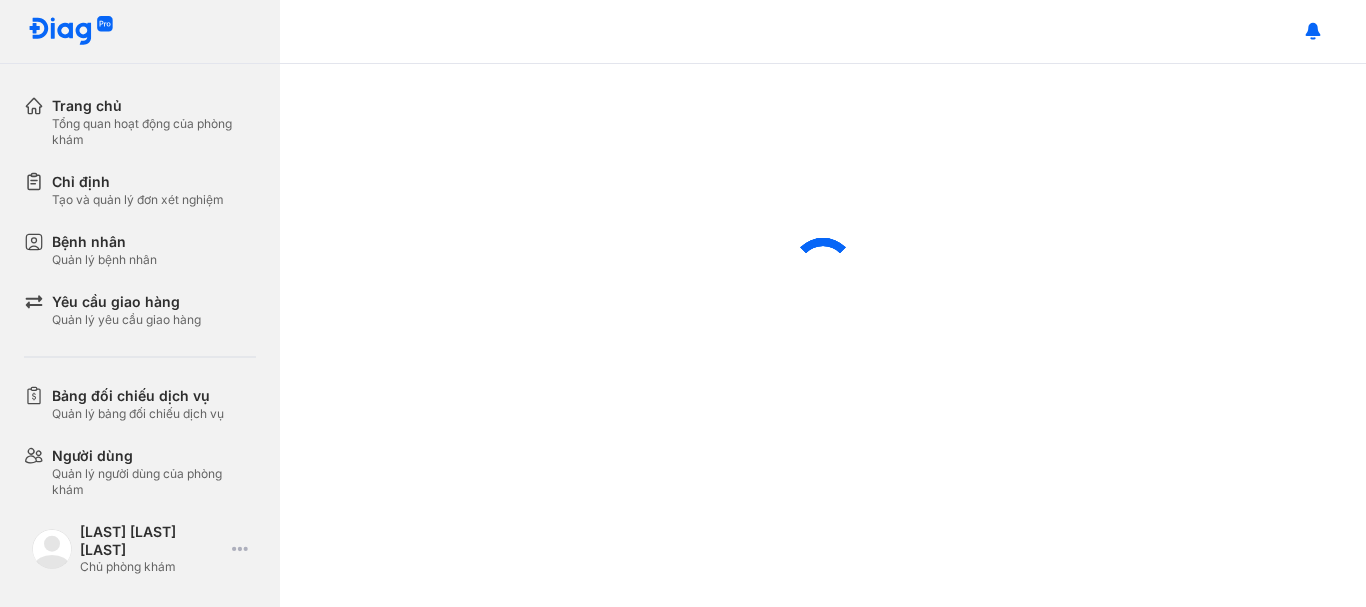 scroll, scrollTop: 0, scrollLeft: 0, axis: both 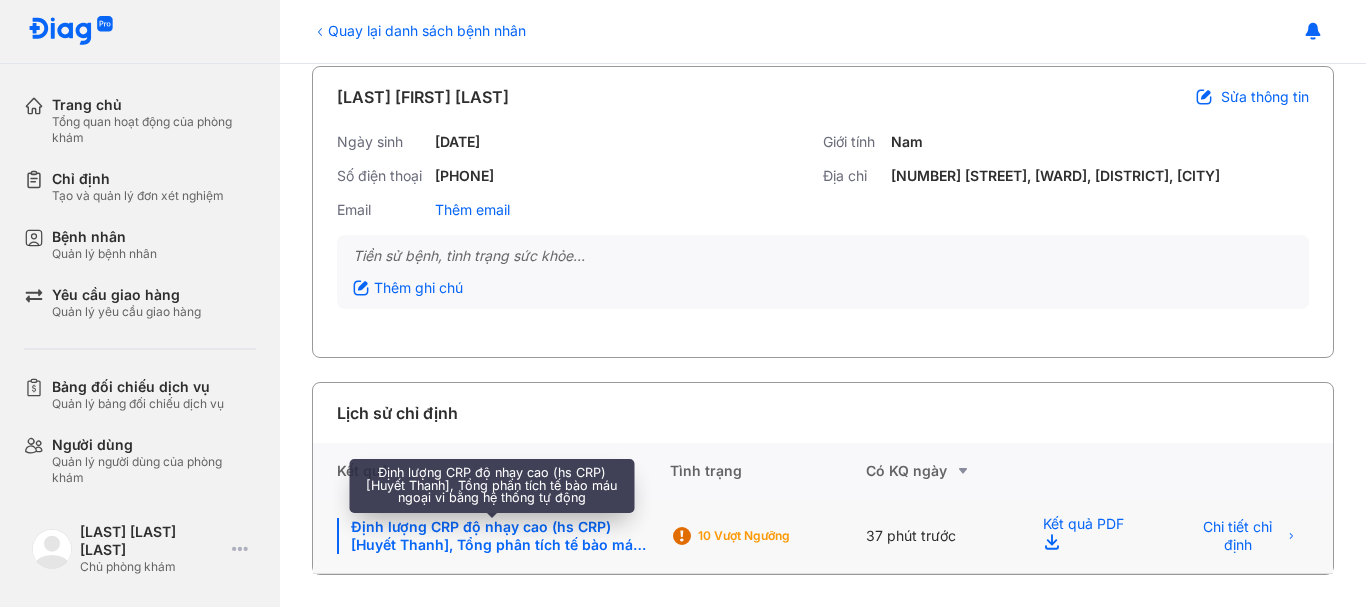 click on "Định lượng CRP độ nhạy cao (hs CRP) [Huyết Thanh], Tổng phân tích tế bào máu ngoại vi bằng hệ thống tự động" 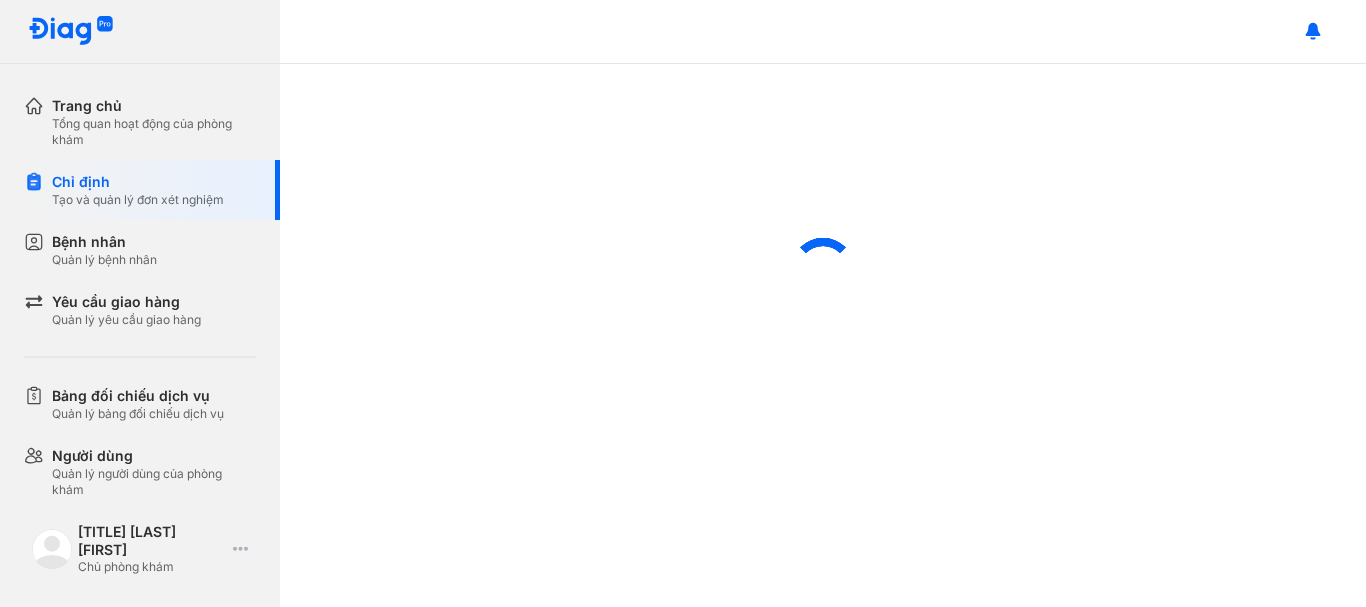 scroll, scrollTop: 0, scrollLeft: 0, axis: both 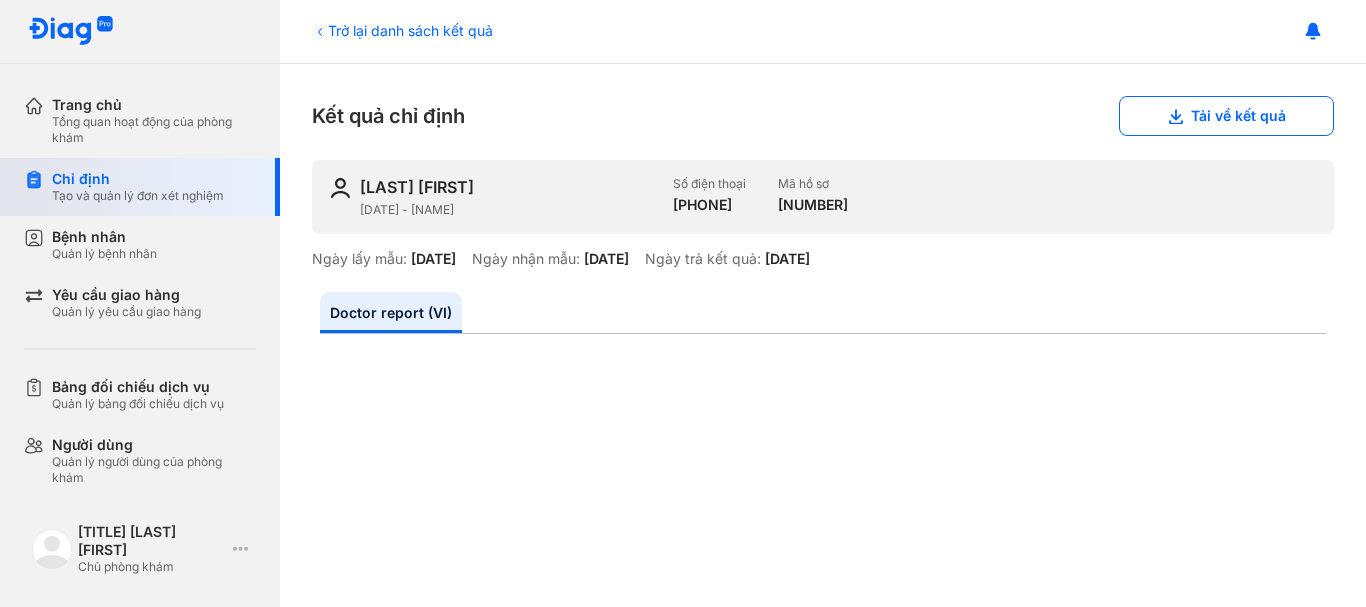 click on "Chỉ định" at bounding box center (138, 179) 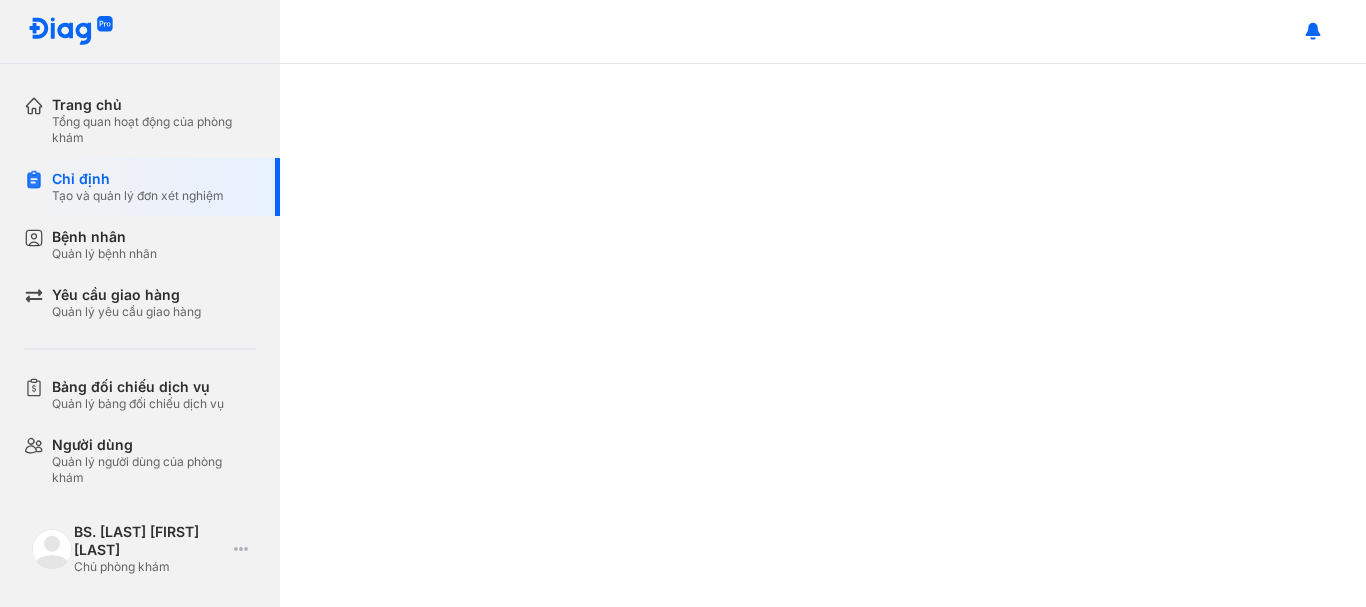 scroll, scrollTop: 0, scrollLeft: 0, axis: both 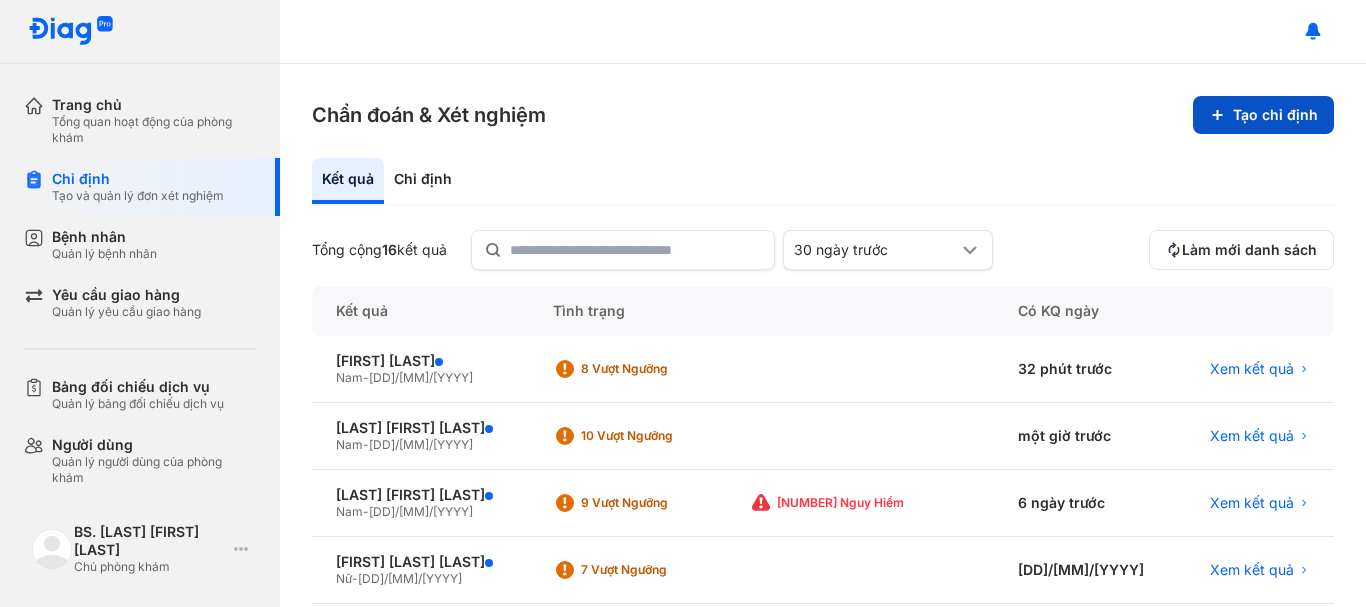 click on "Tạo chỉ định" at bounding box center [1263, 115] 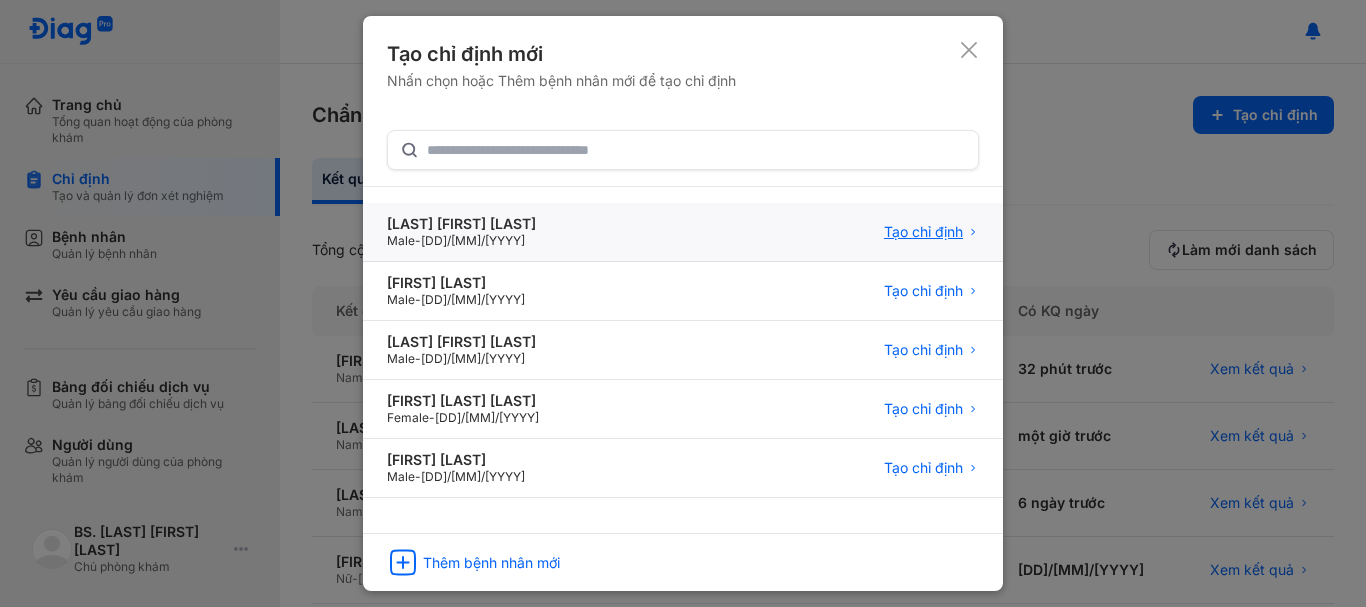 click on "Tạo chỉ định" at bounding box center (923, 232) 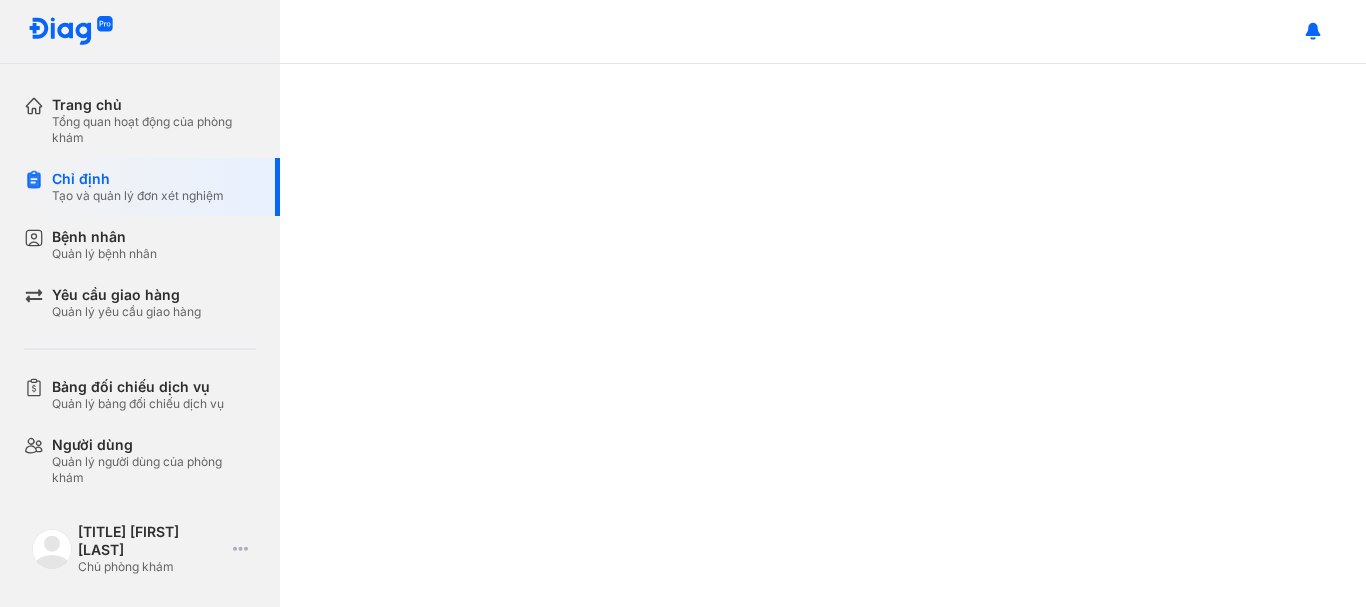 scroll, scrollTop: 0, scrollLeft: 0, axis: both 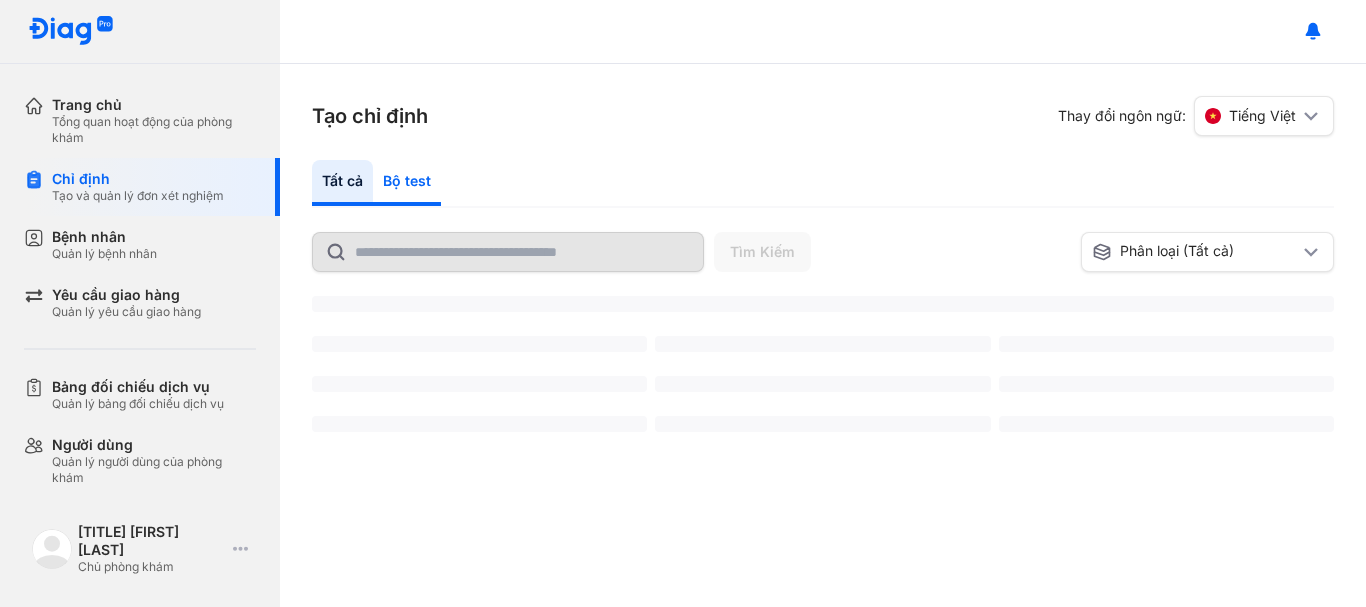 click on "Bộ test" 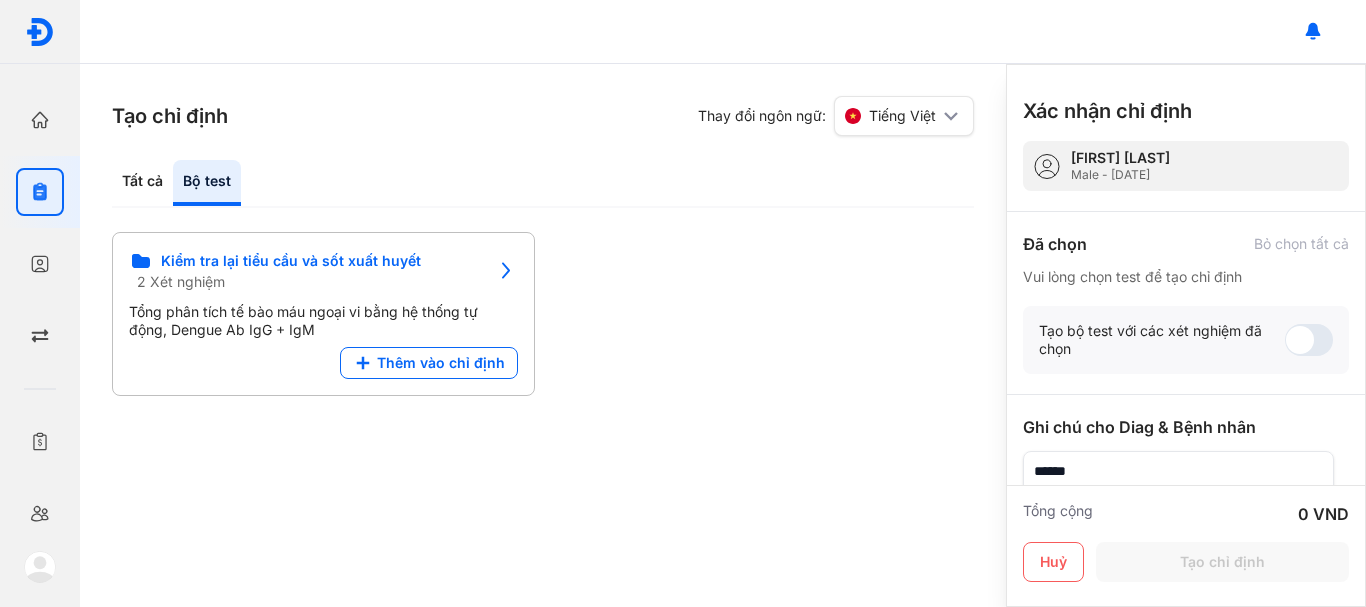 click on "Đã chọn Bỏ chọn tất cả Vui lòng chọn test để tạo chỉ định" at bounding box center (1186, 259) 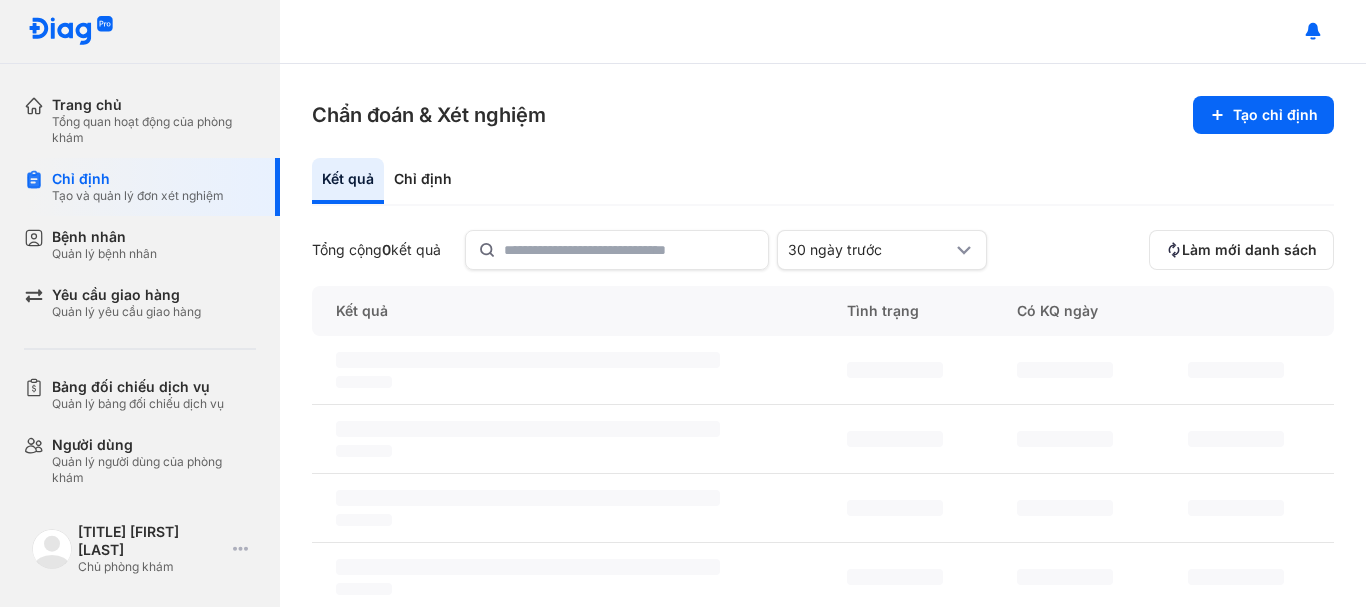 scroll, scrollTop: 0, scrollLeft: 0, axis: both 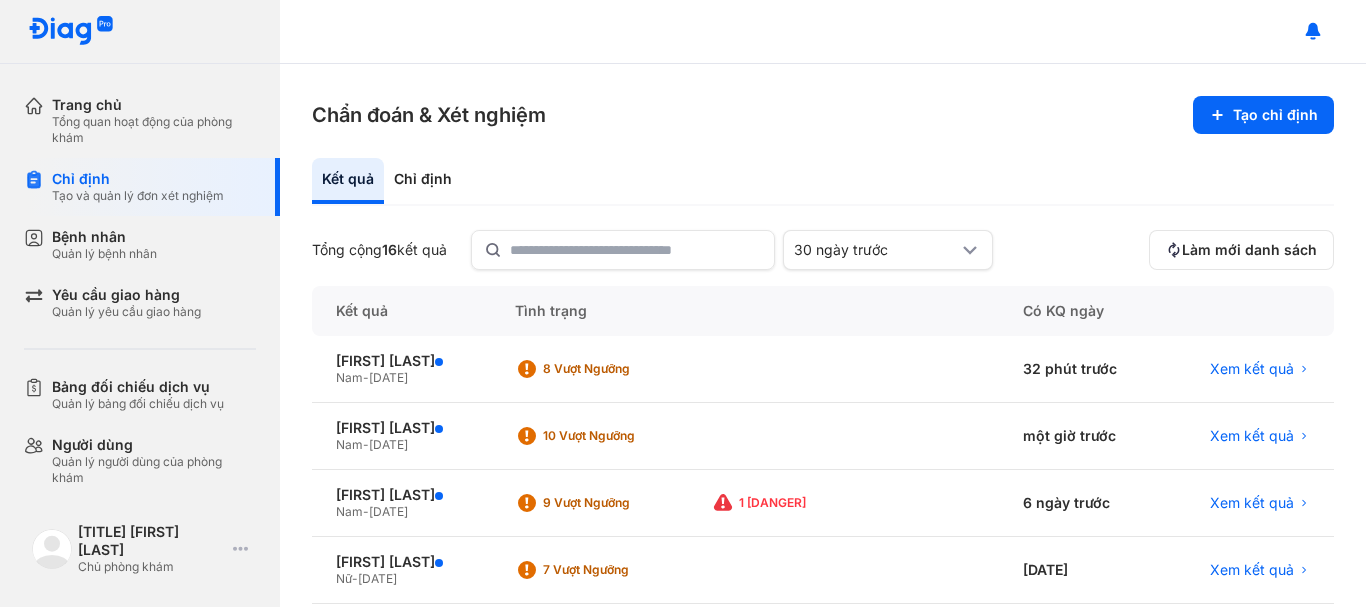 click on "Kết quả Chỉ định" at bounding box center (823, 182) 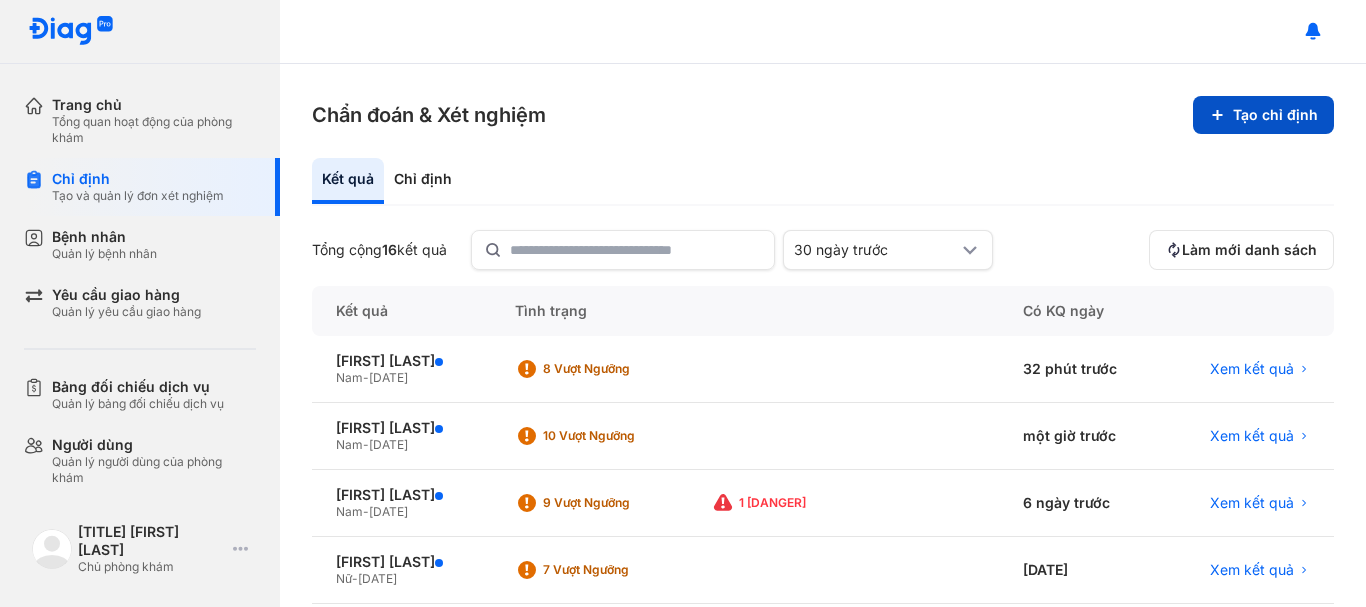 click on "Tạo chỉ định" at bounding box center [1263, 115] 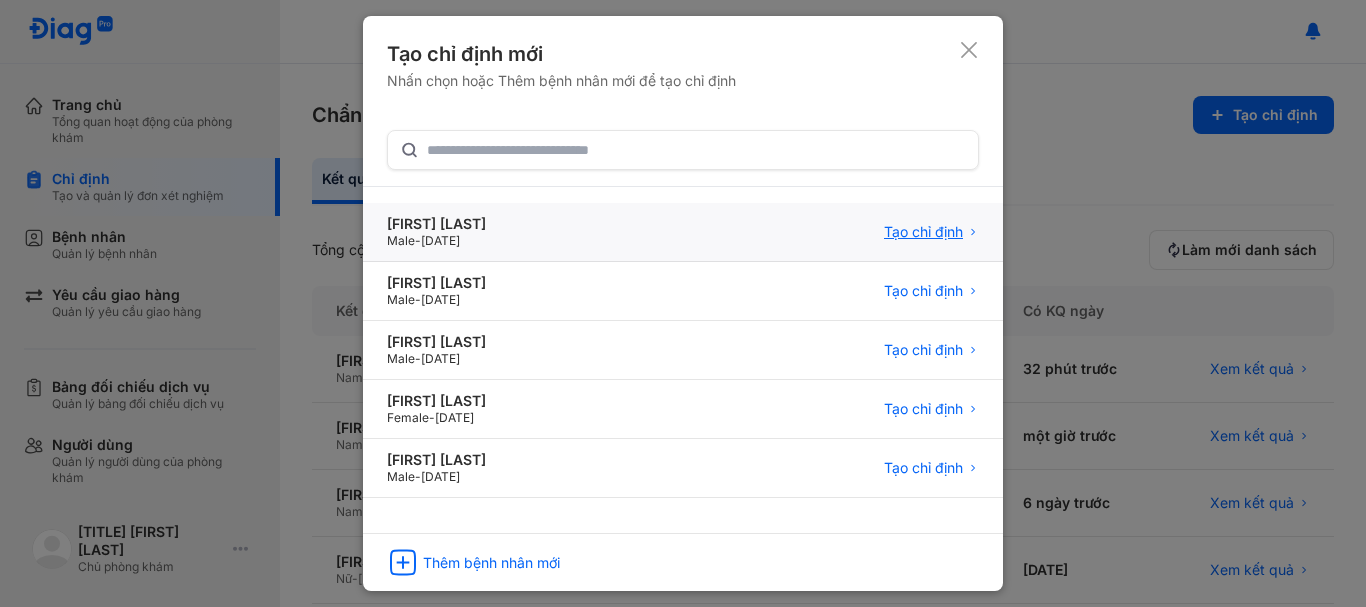 click on "Tạo chỉ định" at bounding box center [923, 232] 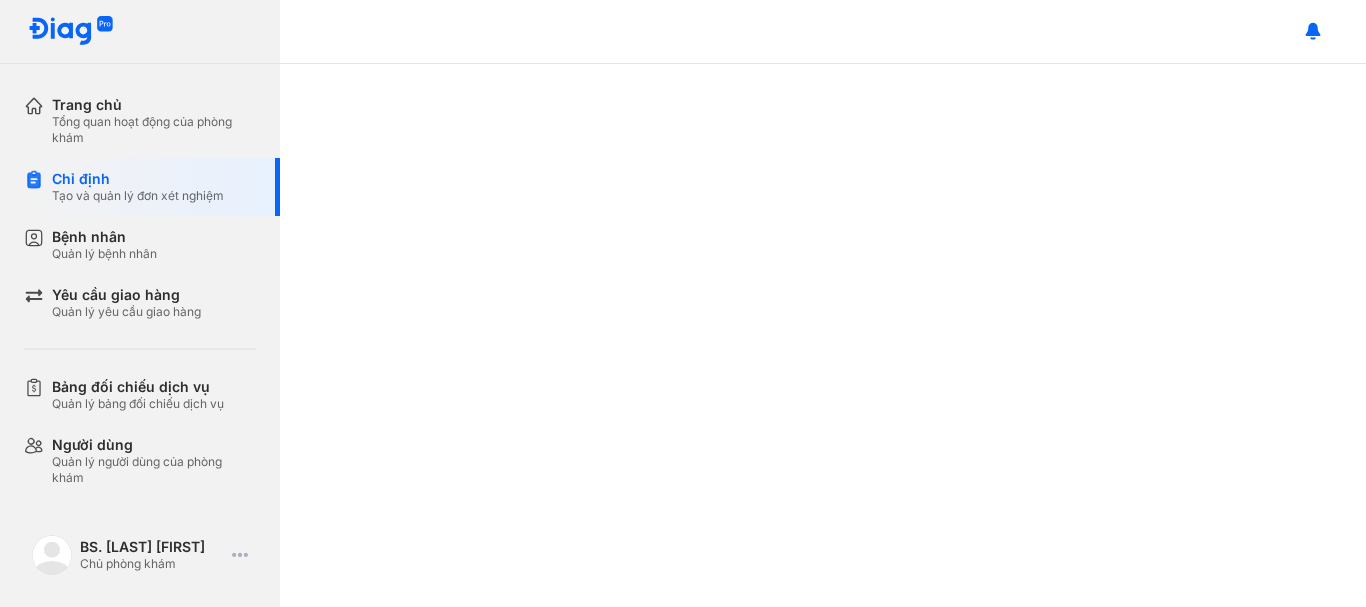 scroll, scrollTop: 0, scrollLeft: 0, axis: both 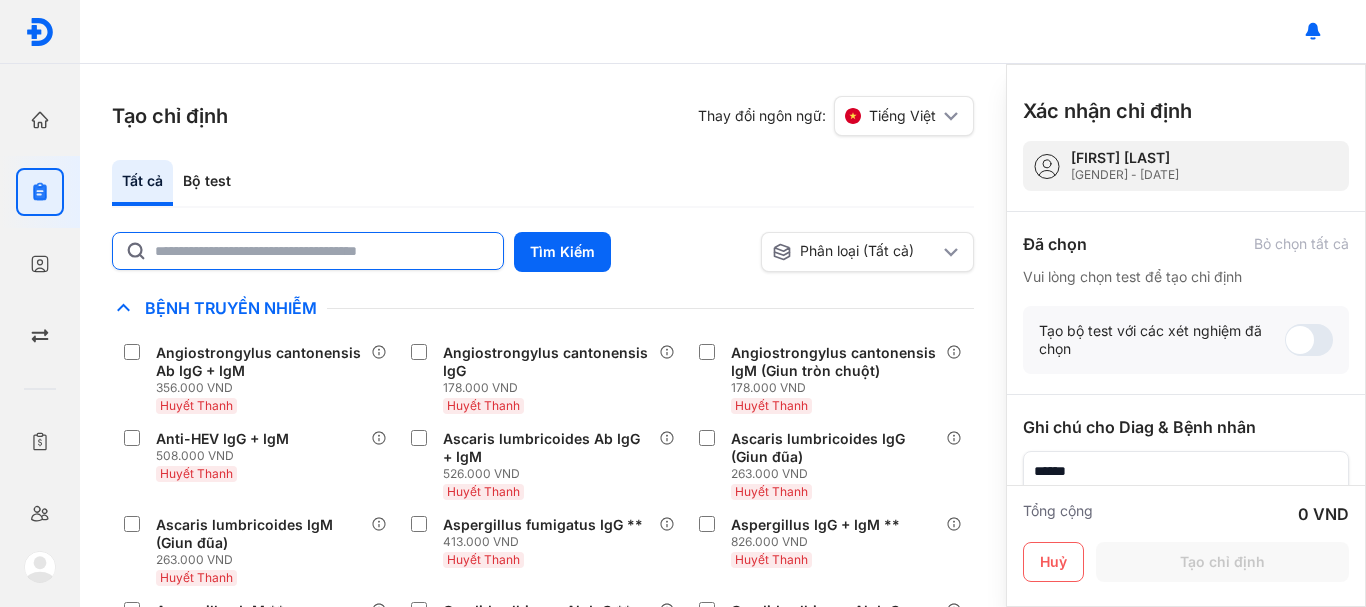 click 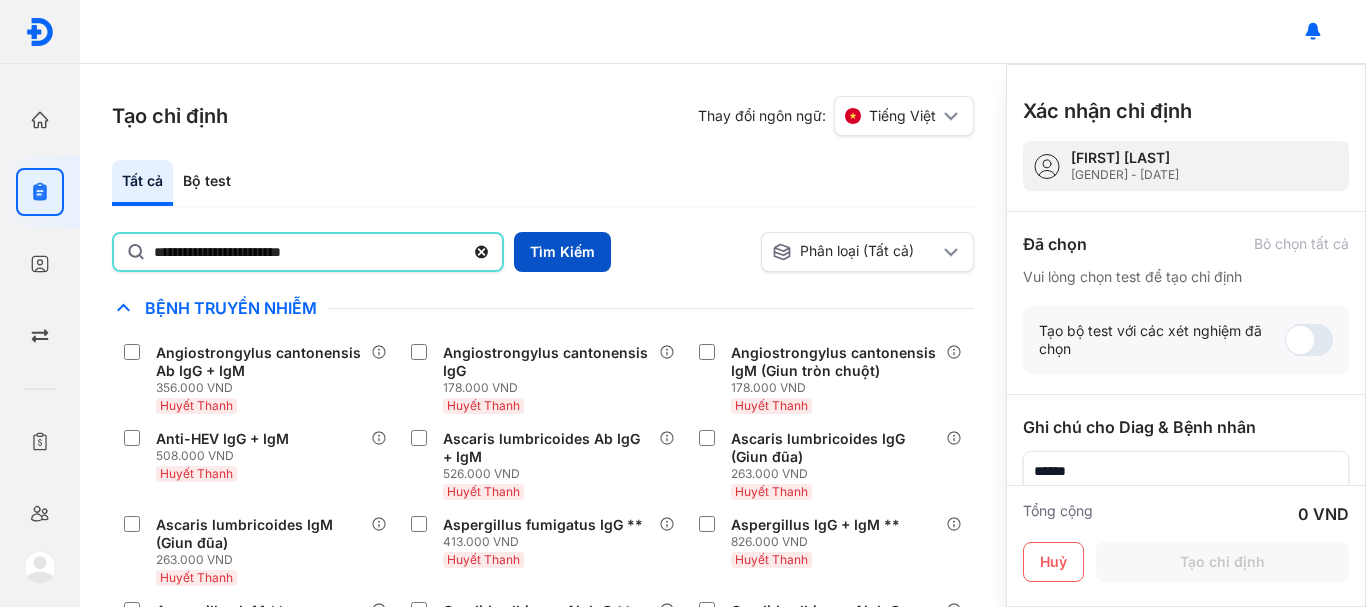 type on "**********" 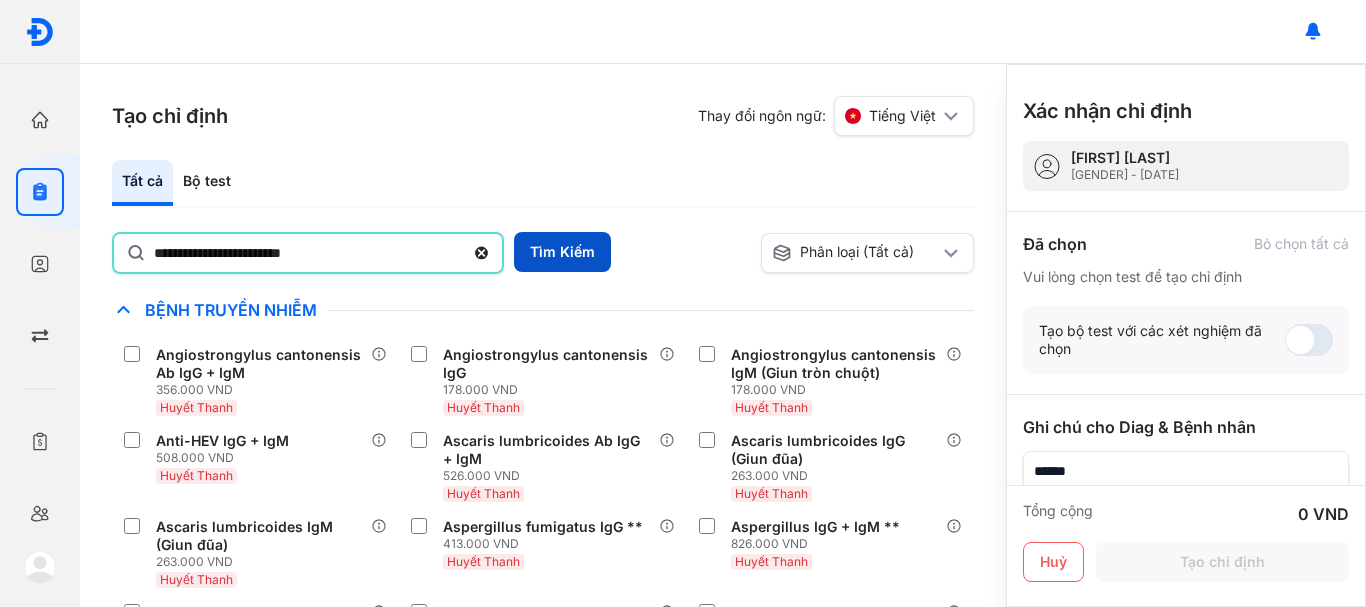 click on "Tìm Kiếm" at bounding box center [562, 252] 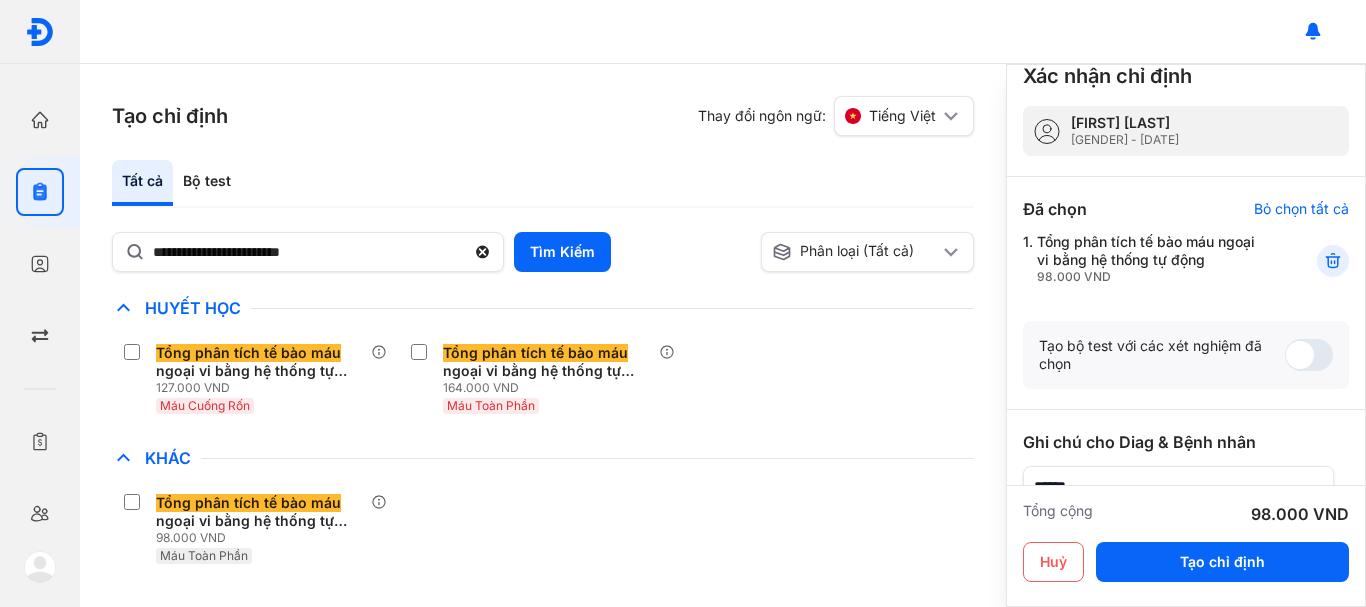 scroll, scrollTop: 0, scrollLeft: 0, axis: both 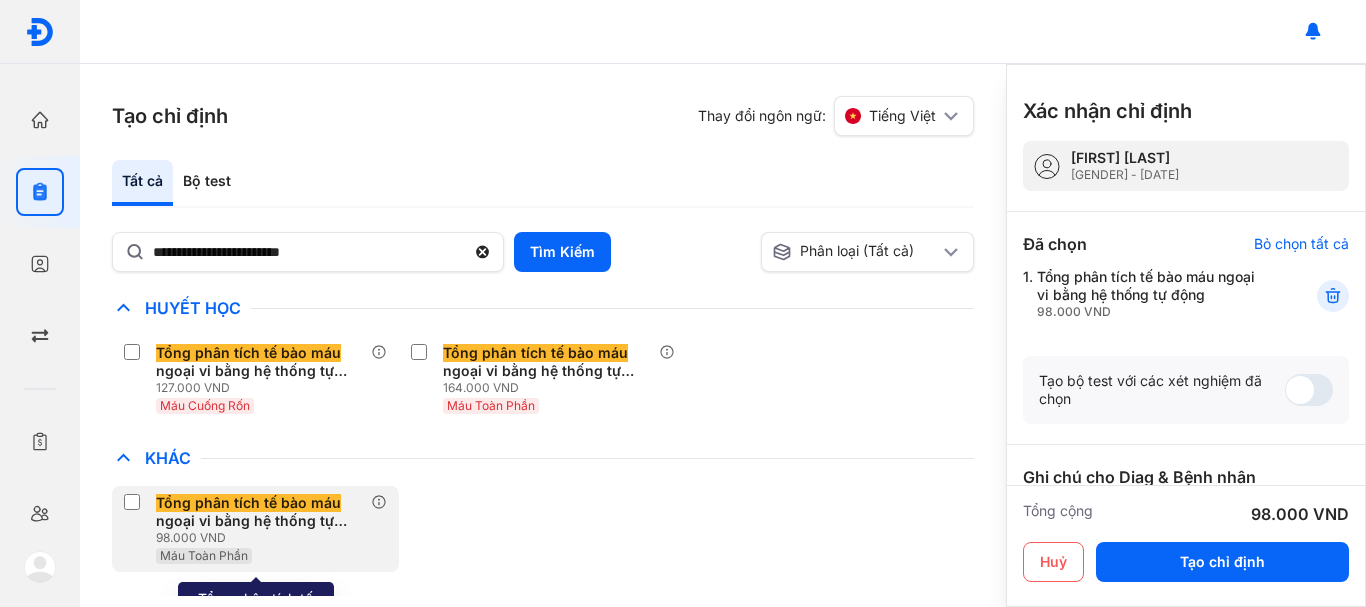click on "Tổng phân tích tế bào máu  ngoại vi bằng hệ thống tự động" at bounding box center (259, 512) 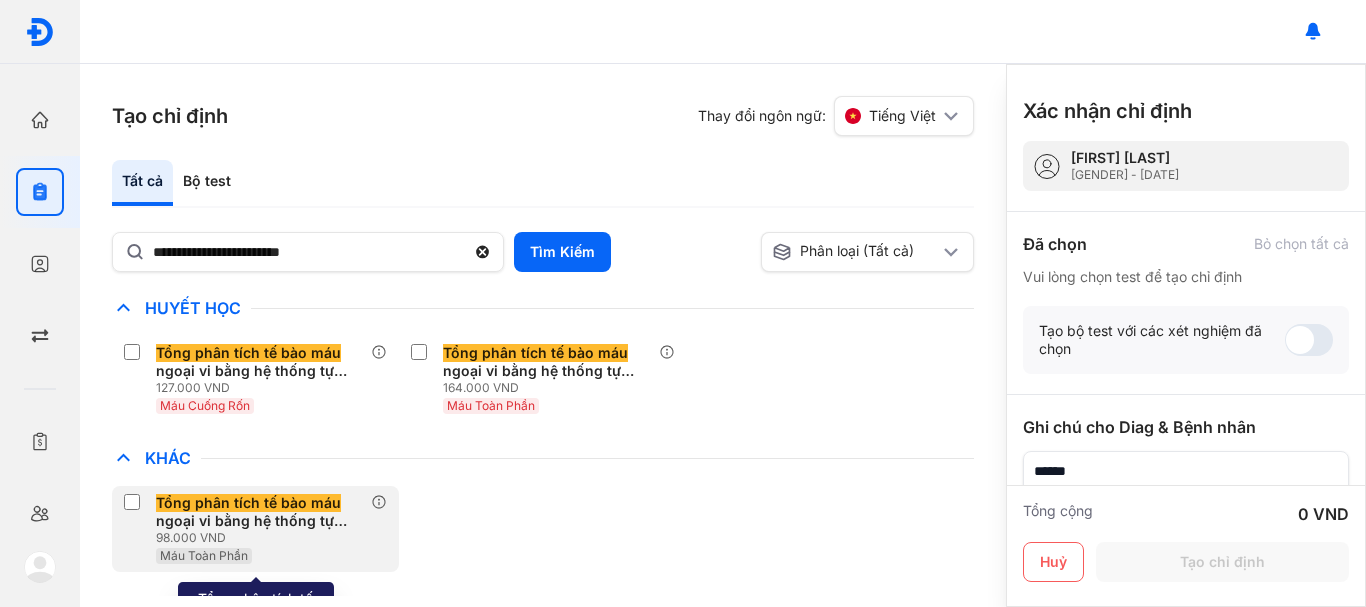 click on "Tổng phân tích tế bào máu  ngoại vi bằng hệ thống tự động 98.000 VND Máu Toàn Phần" 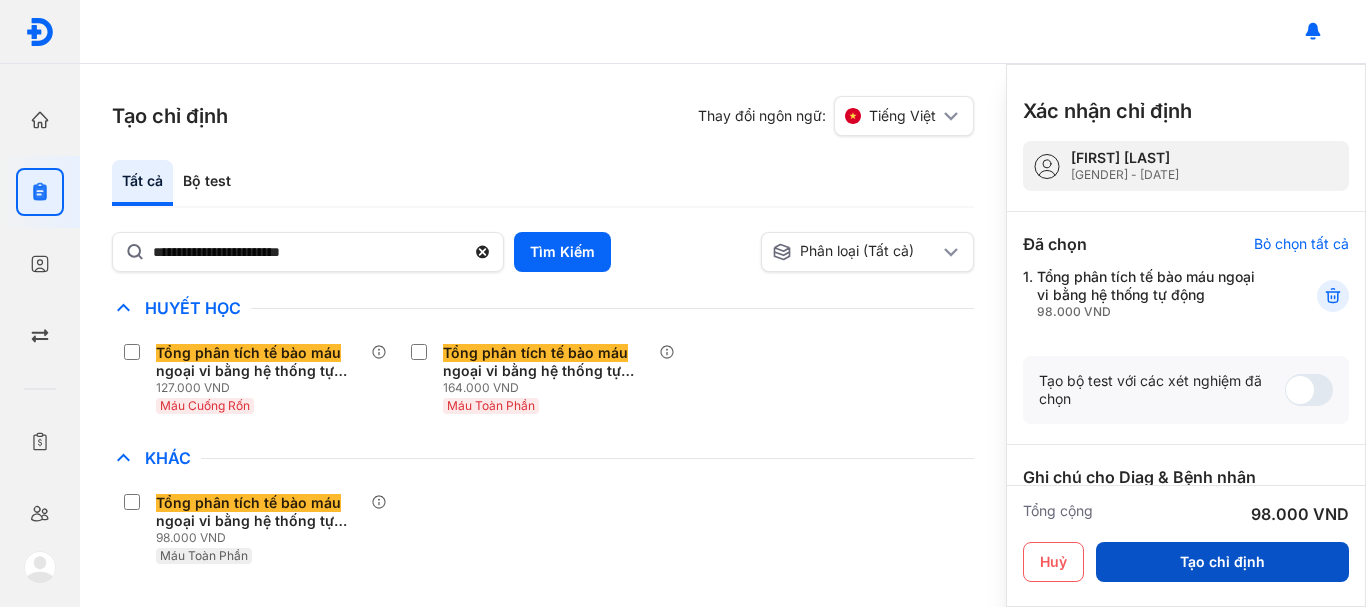 click on "Tạo chỉ định" at bounding box center [1222, 562] 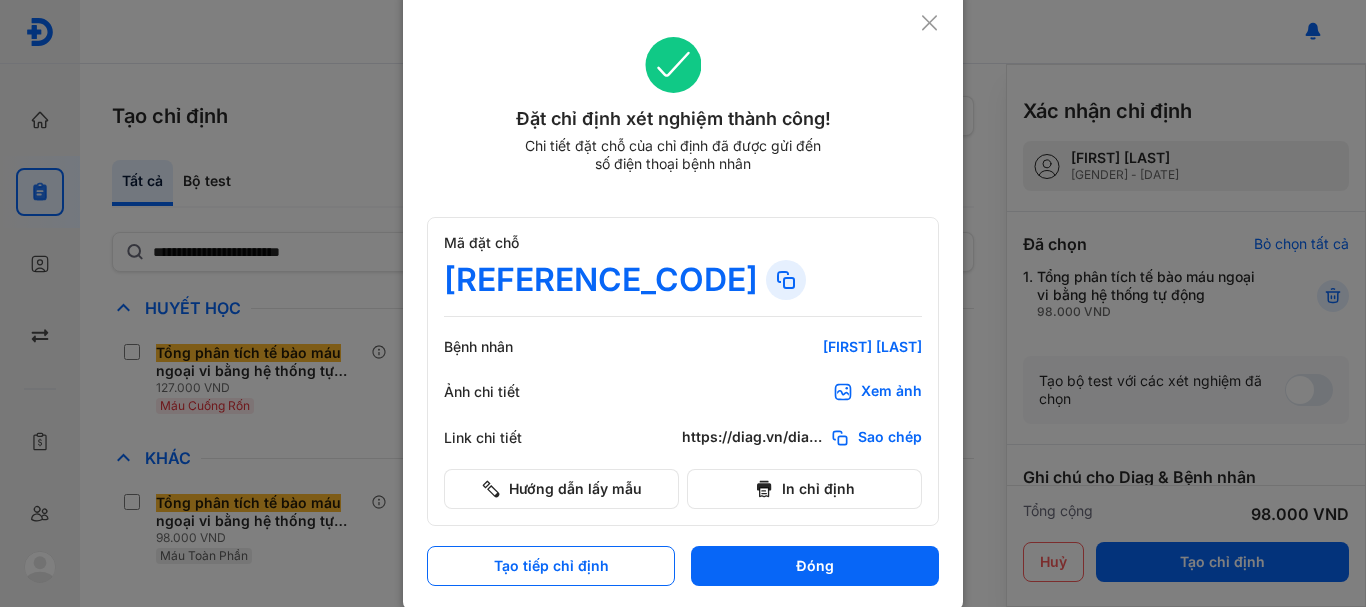 scroll, scrollTop: 14, scrollLeft: 0, axis: vertical 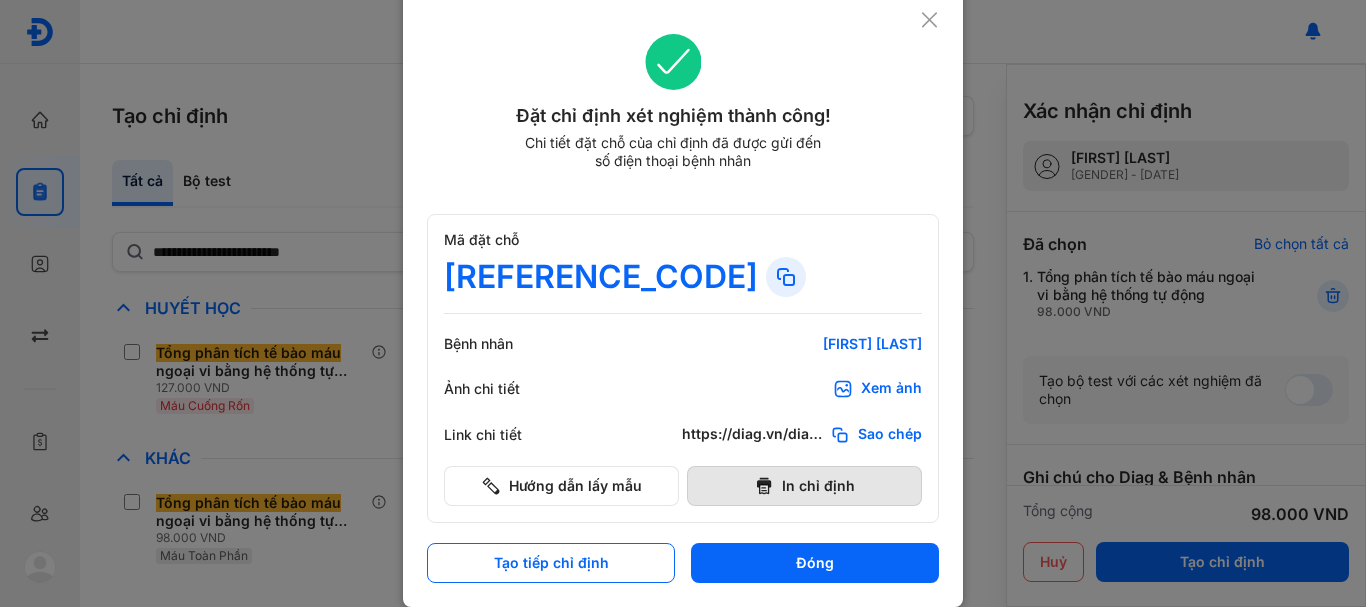 click 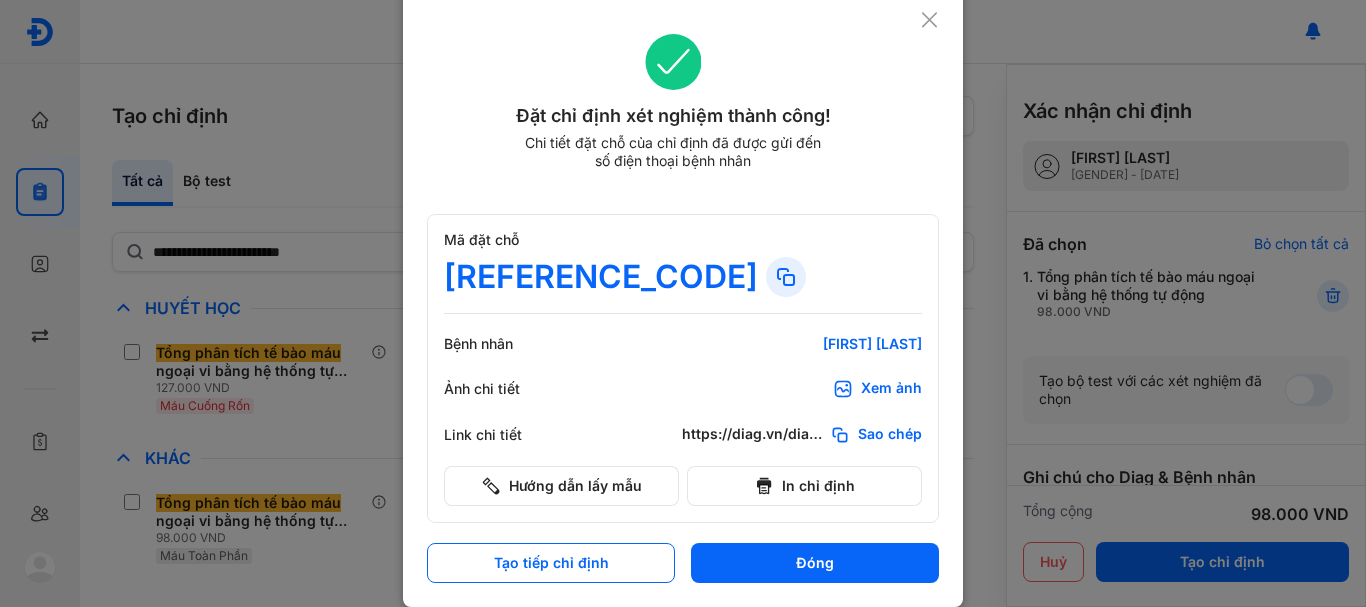 click 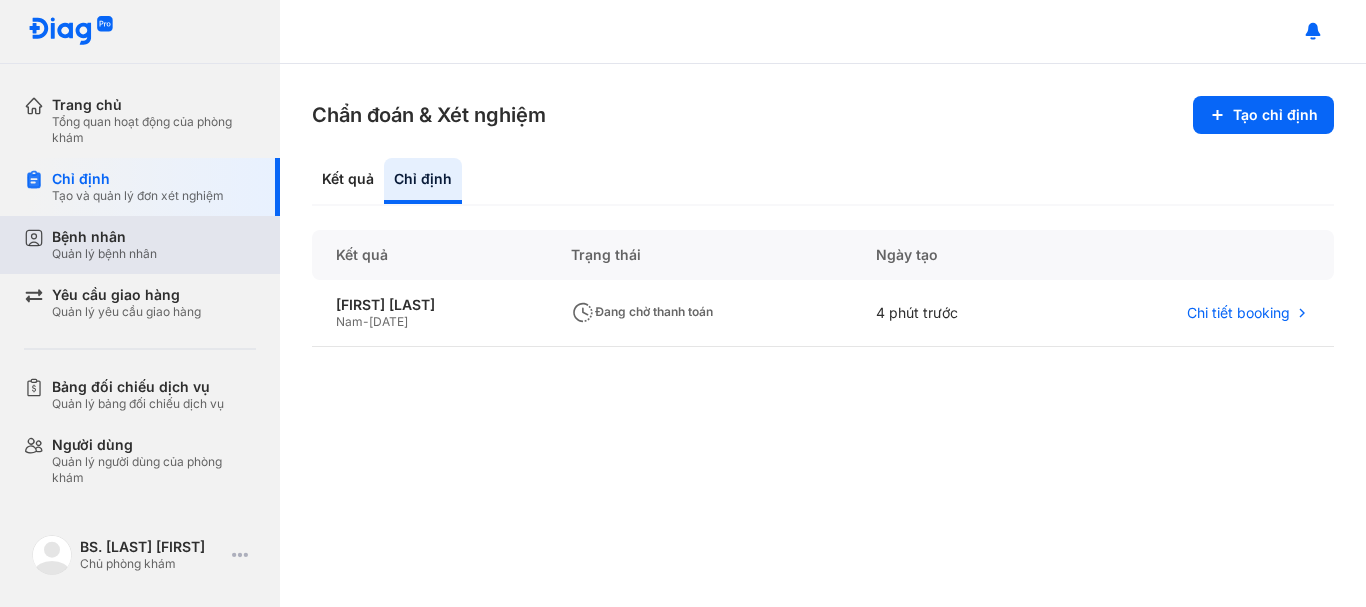 click on "Bệnh nhân" at bounding box center (104, 237) 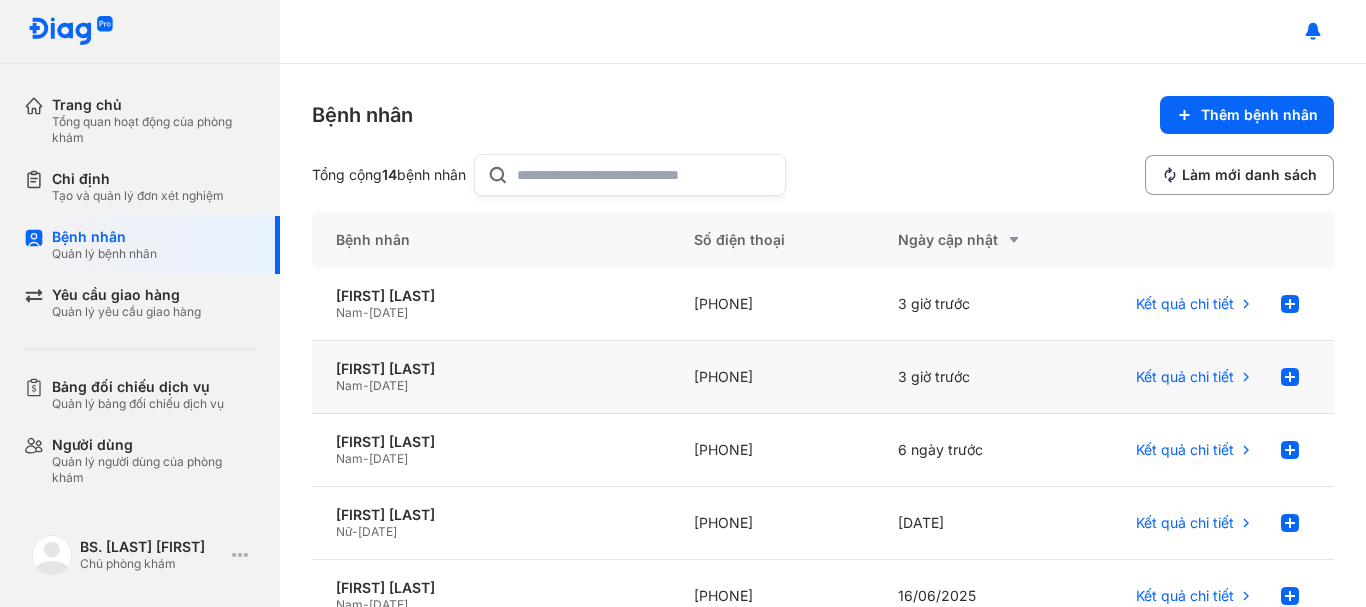 click on "[DATE]" at bounding box center (388, 385) 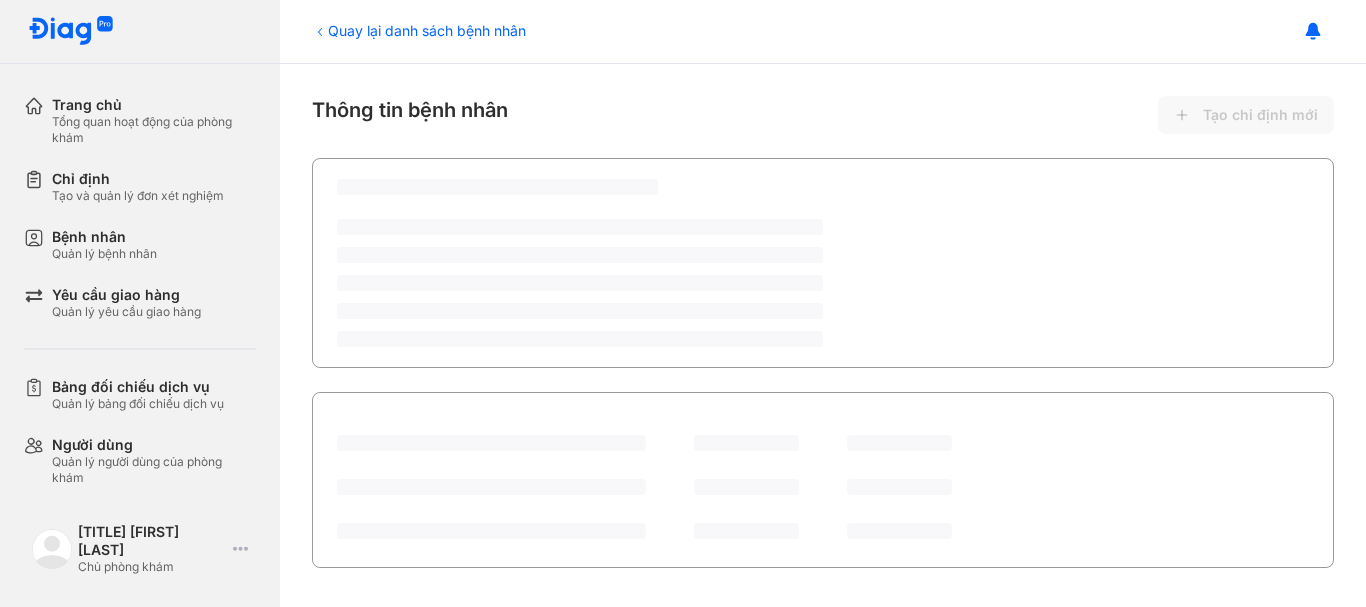 scroll, scrollTop: 0, scrollLeft: 0, axis: both 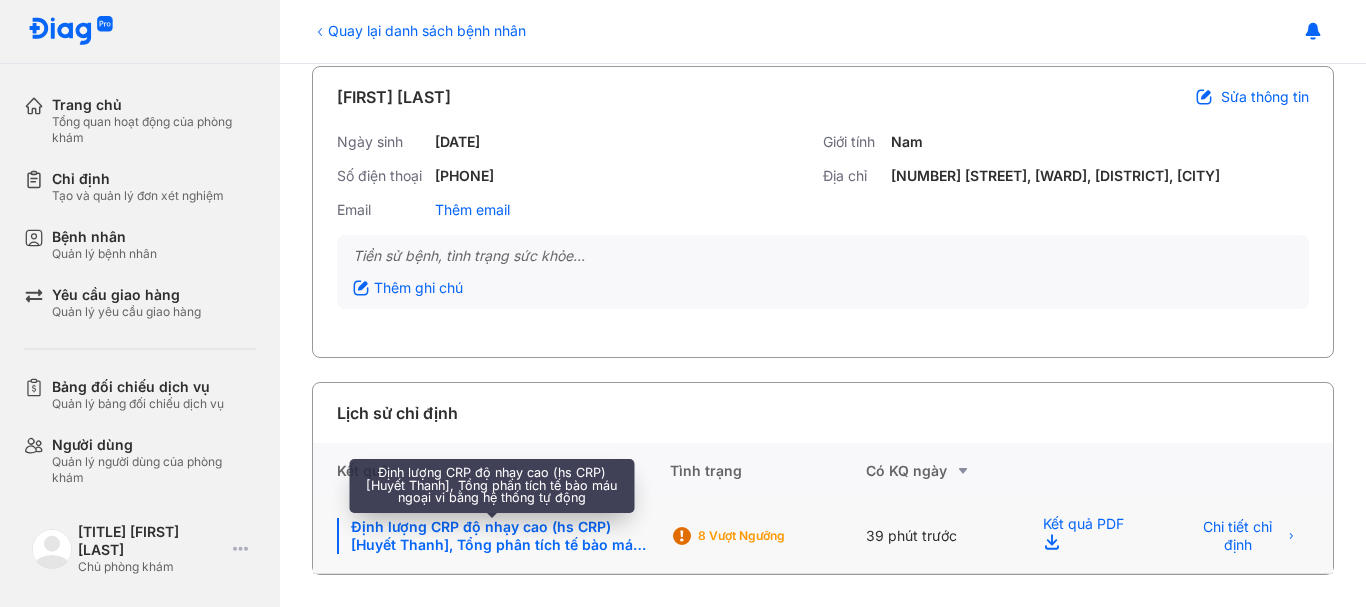 click on "Định lượng CRP độ nhạy cao (hs CRP) [Huyết Thanh], Tổng phân tích tế bào máu ngoại vi bằng hệ thống tự động" 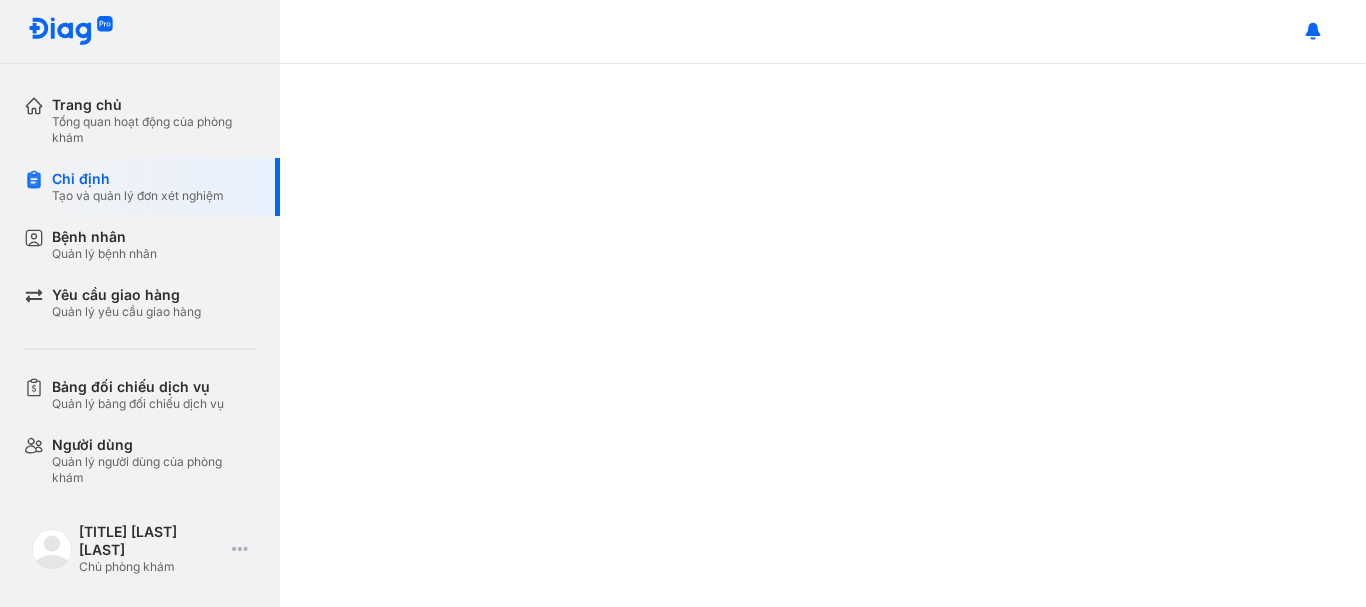 scroll, scrollTop: 0, scrollLeft: 0, axis: both 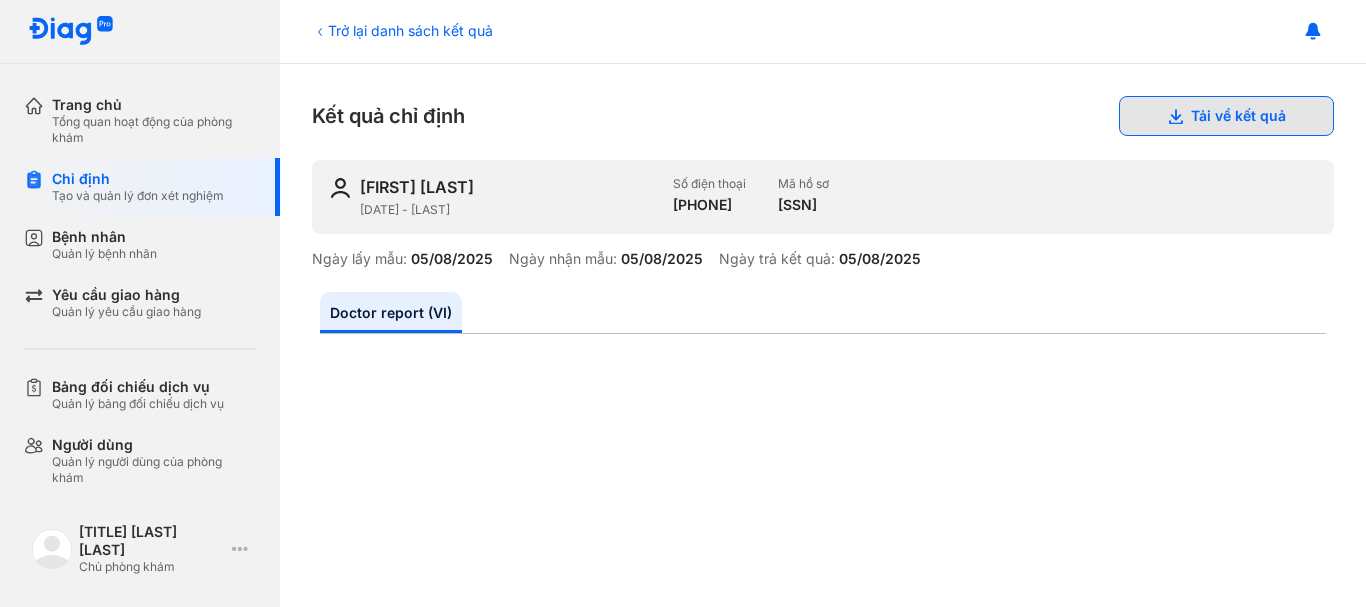 click on "Tải về kết quả" at bounding box center (1226, 116) 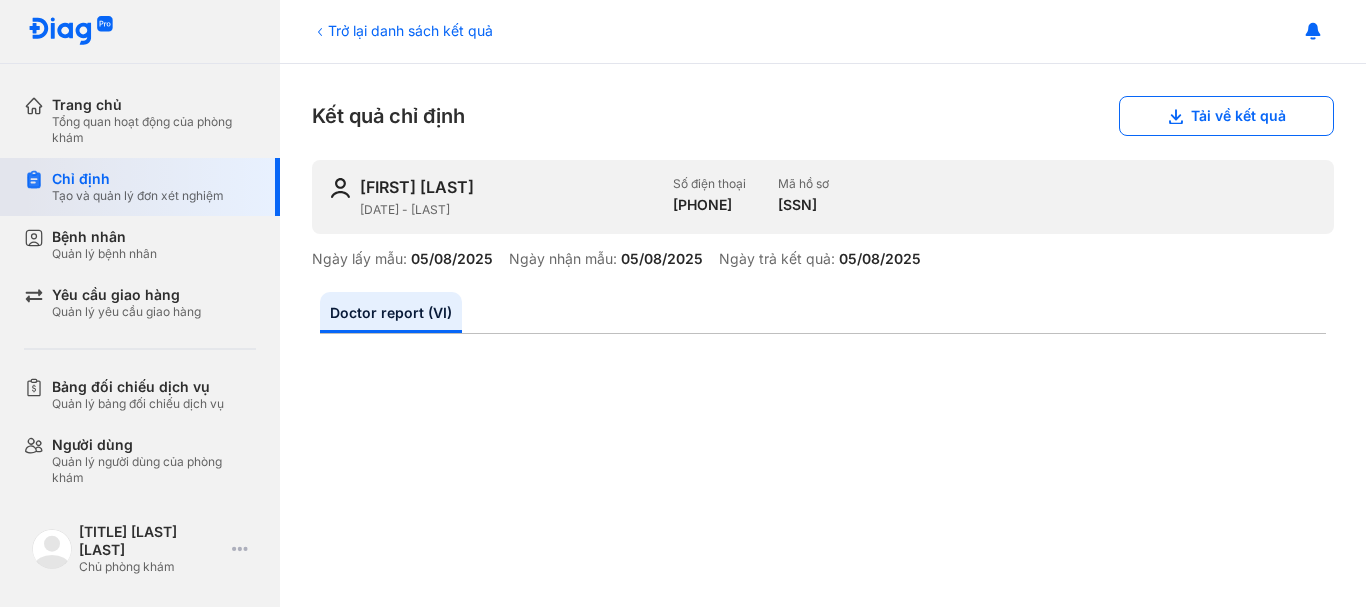 click on "Chỉ định" at bounding box center (138, 179) 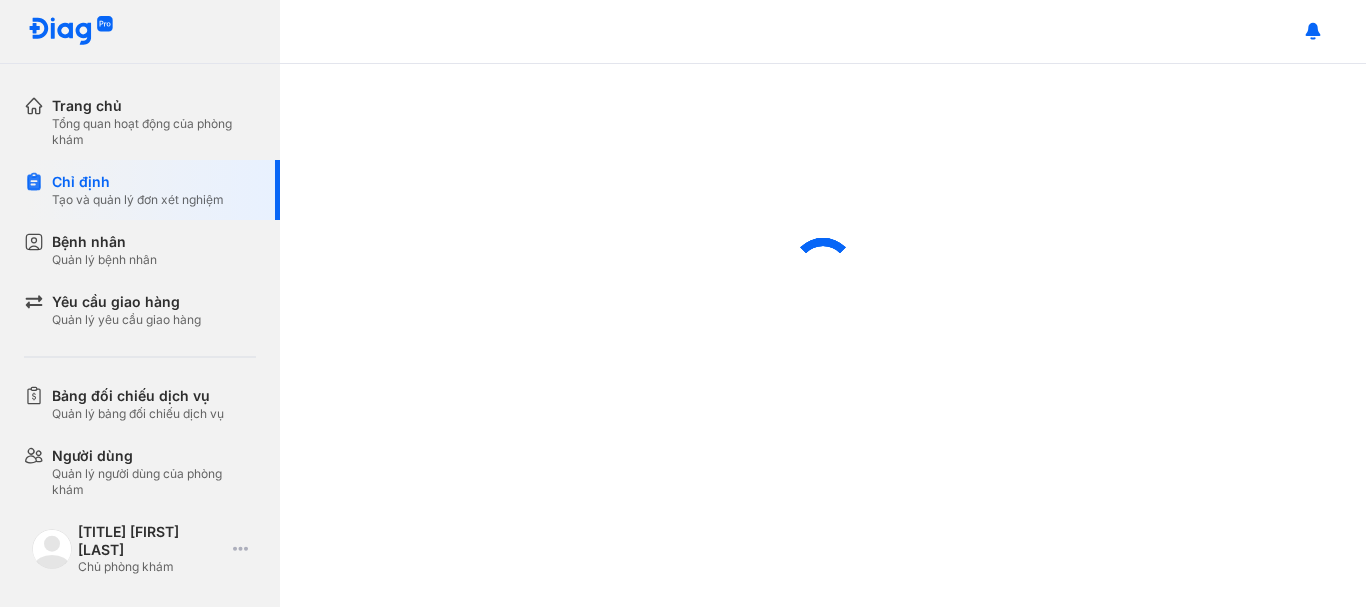 scroll, scrollTop: 0, scrollLeft: 0, axis: both 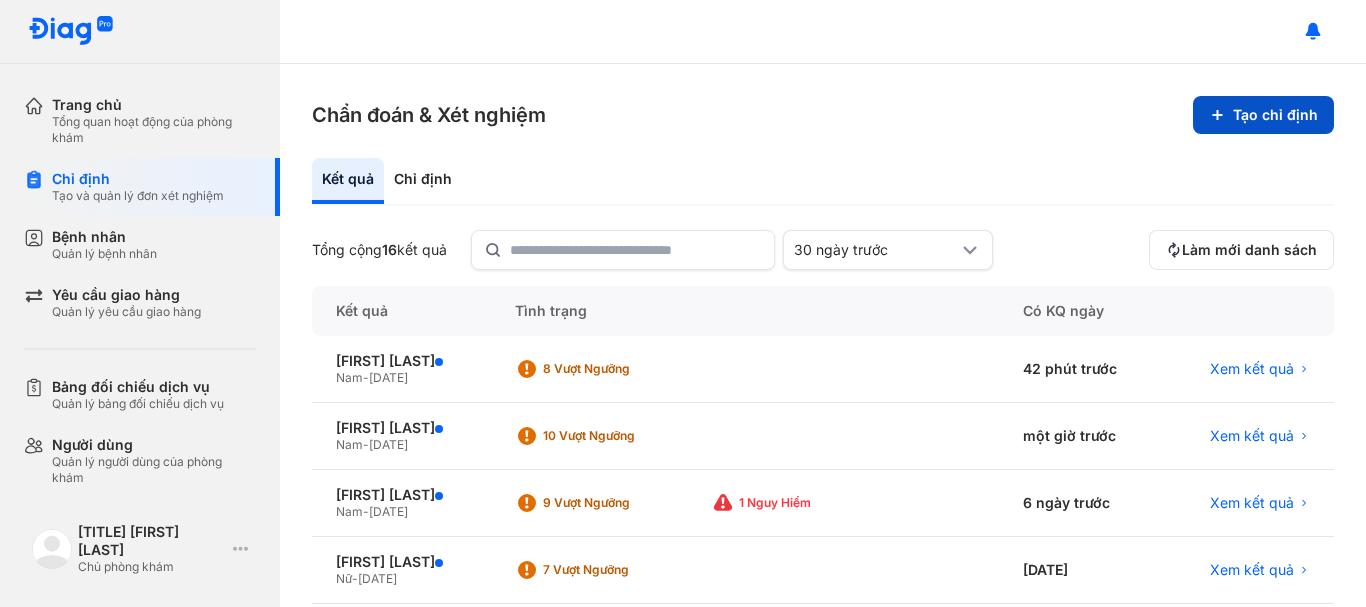 click on "Tạo chỉ định" at bounding box center [1263, 115] 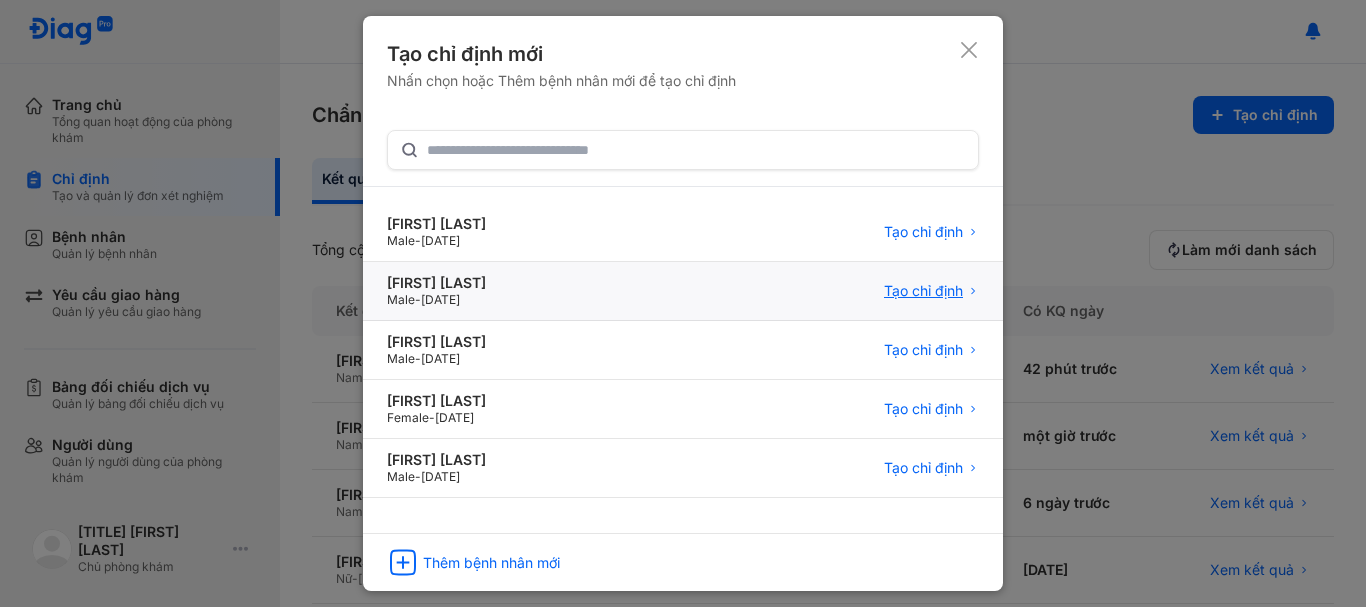 click on "Tạo chỉ định" at bounding box center [923, 291] 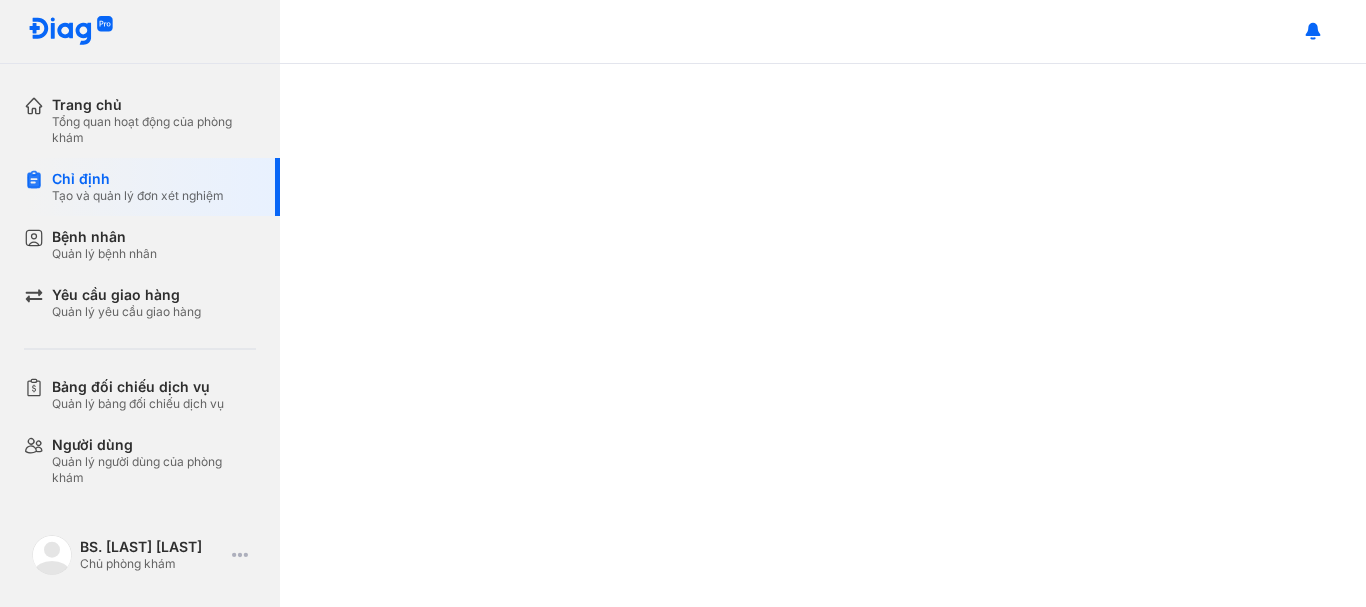 scroll, scrollTop: 0, scrollLeft: 0, axis: both 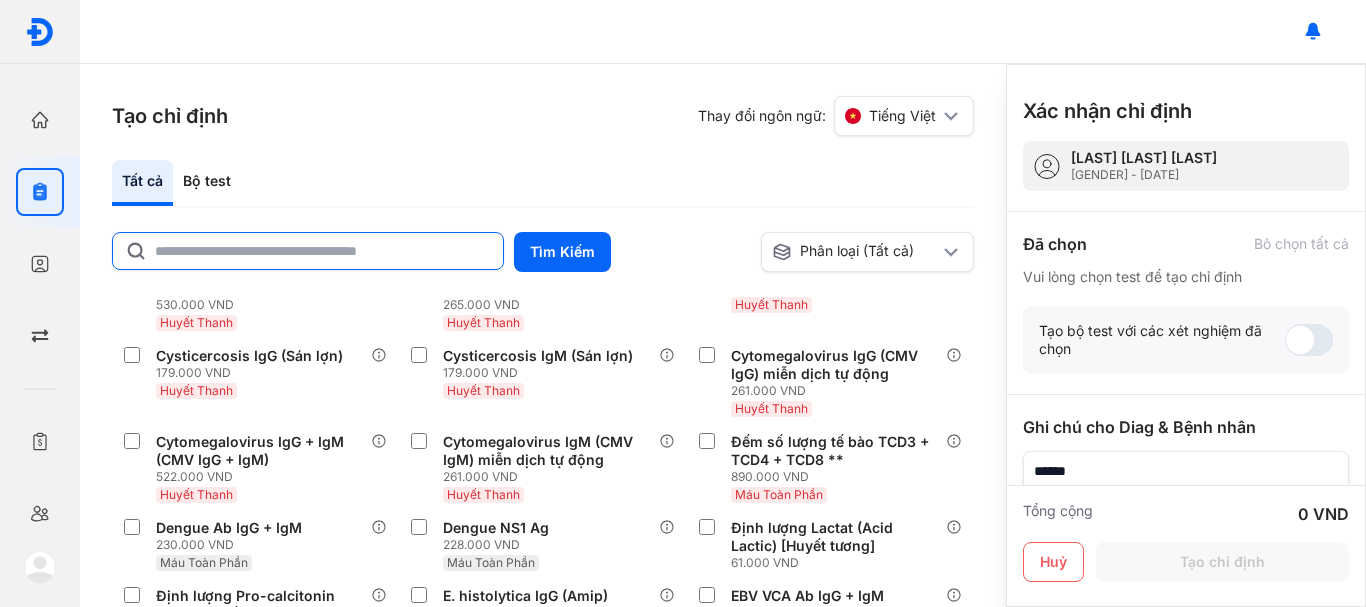 click 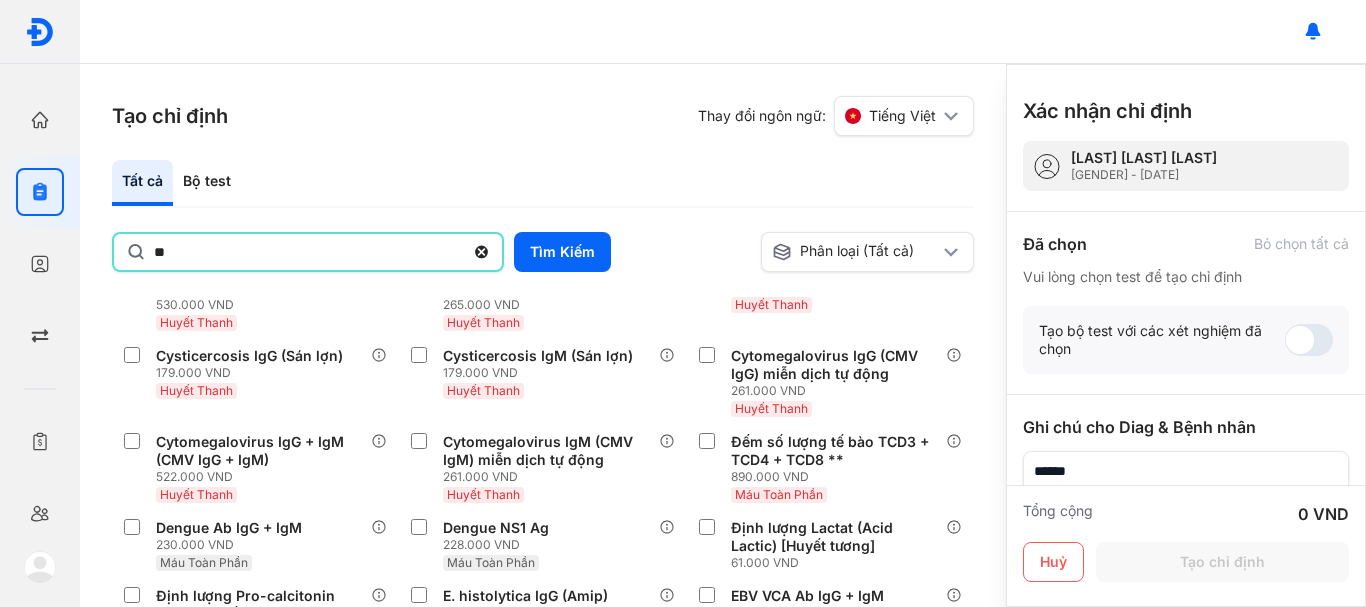 type on "*" 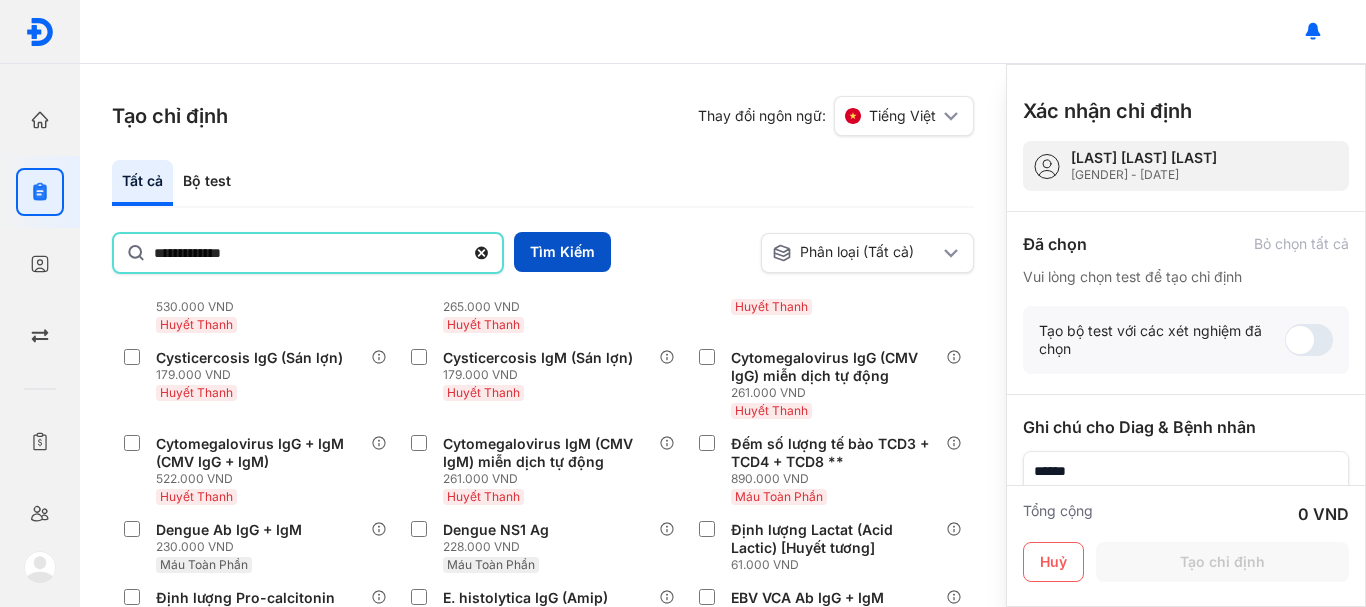 click on "Tìm Kiếm" at bounding box center [562, 252] 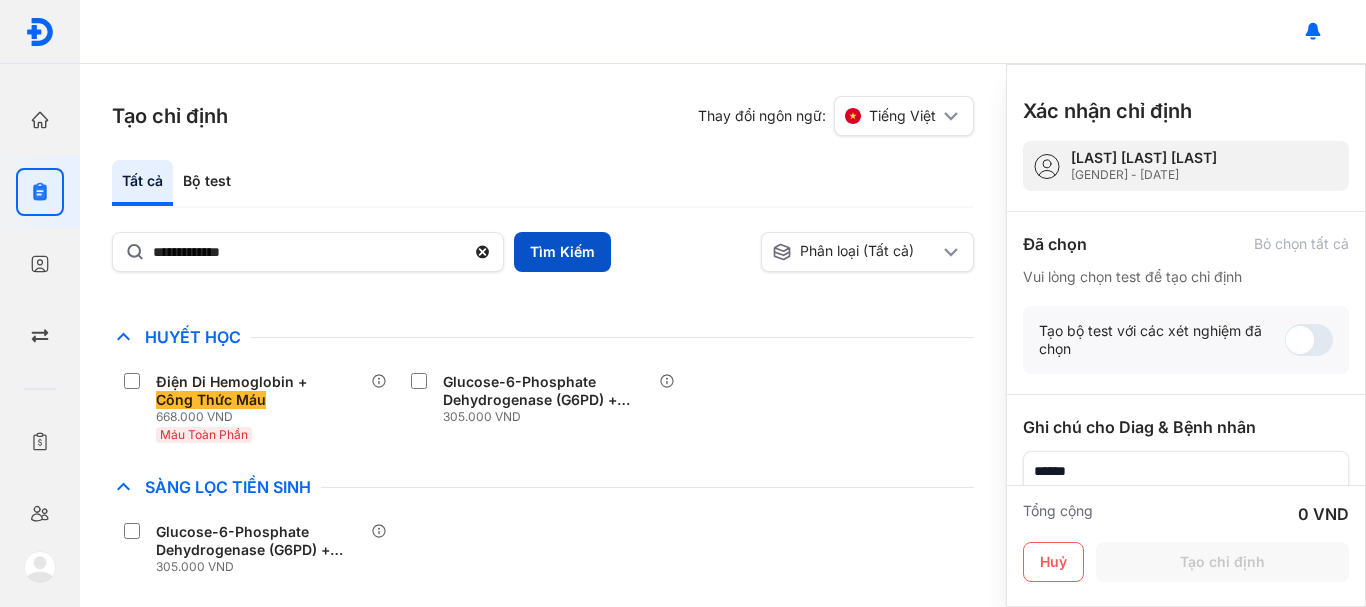 scroll, scrollTop: 121, scrollLeft: 0, axis: vertical 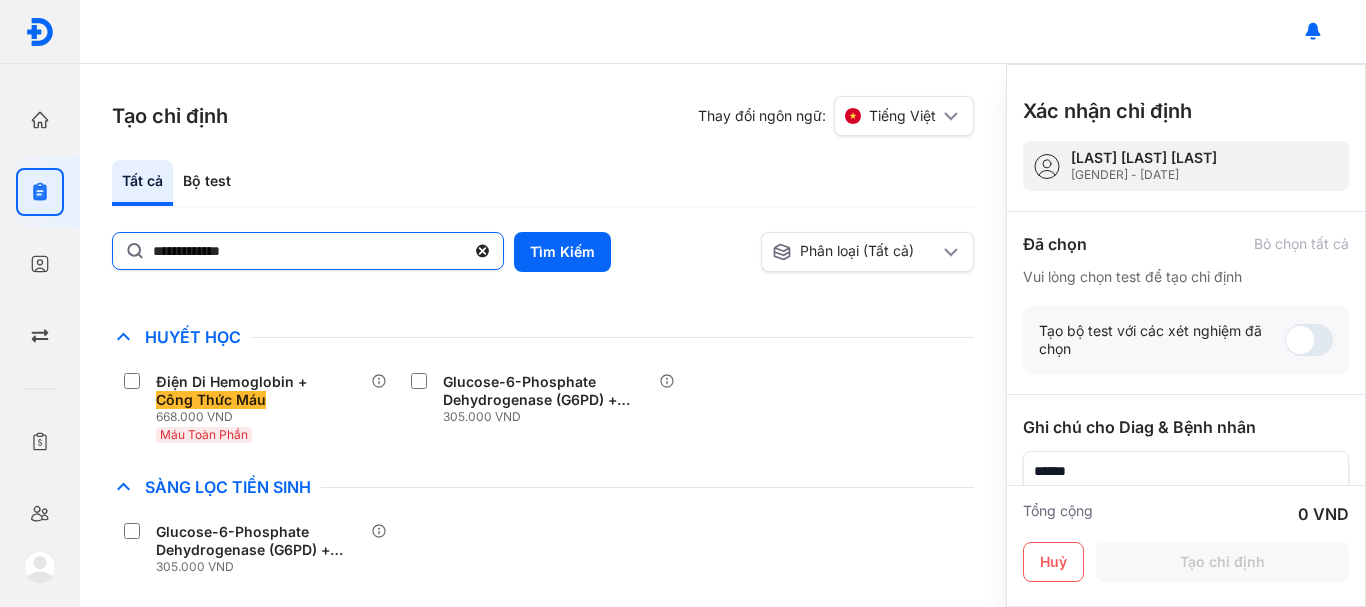 click on "**********" 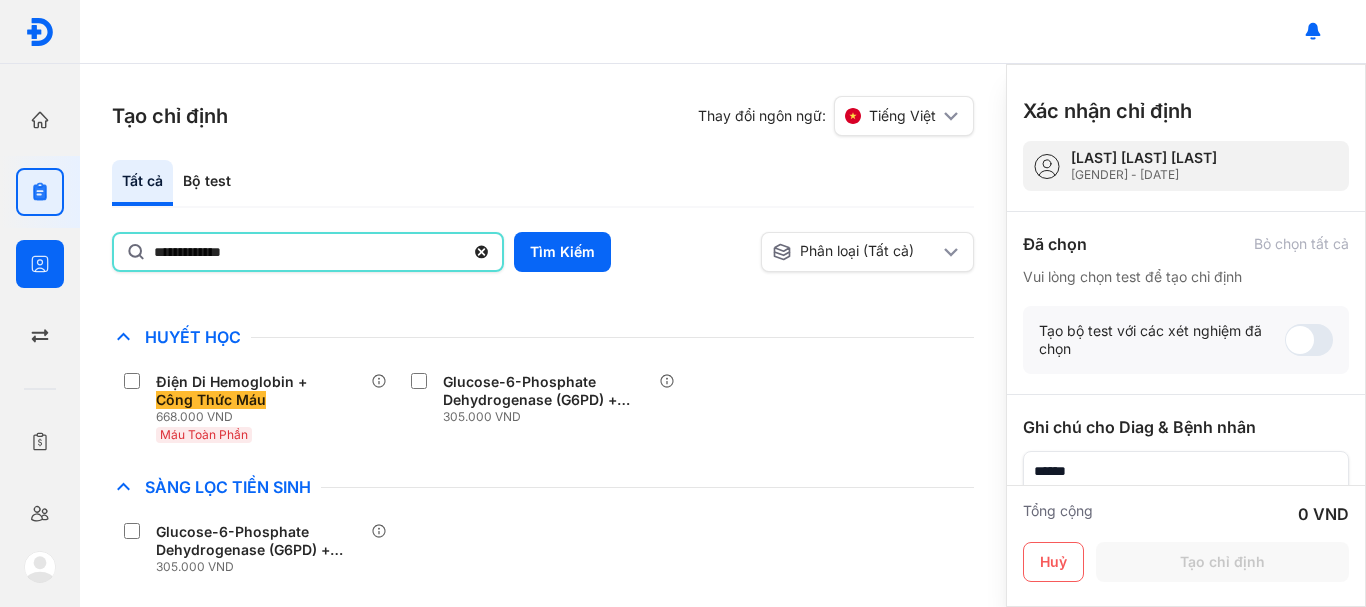 drag, startPoint x: 272, startPoint y: 256, endPoint x: 0, endPoint y: 264, distance: 272.1176 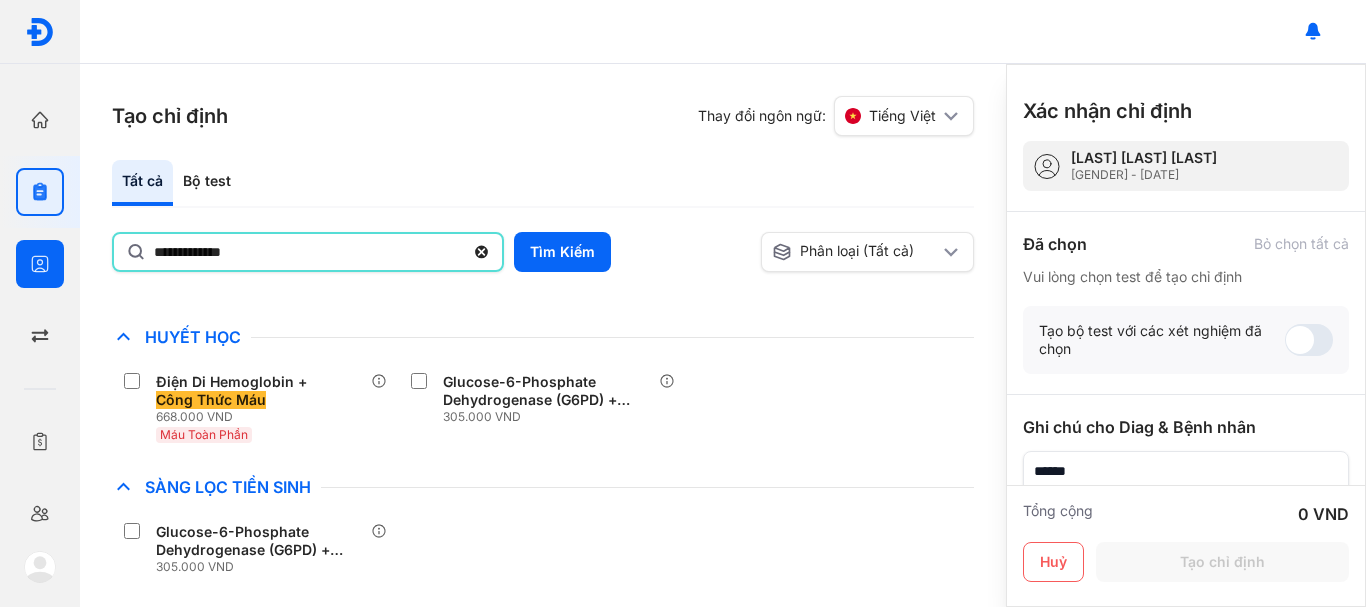 click on "**********" 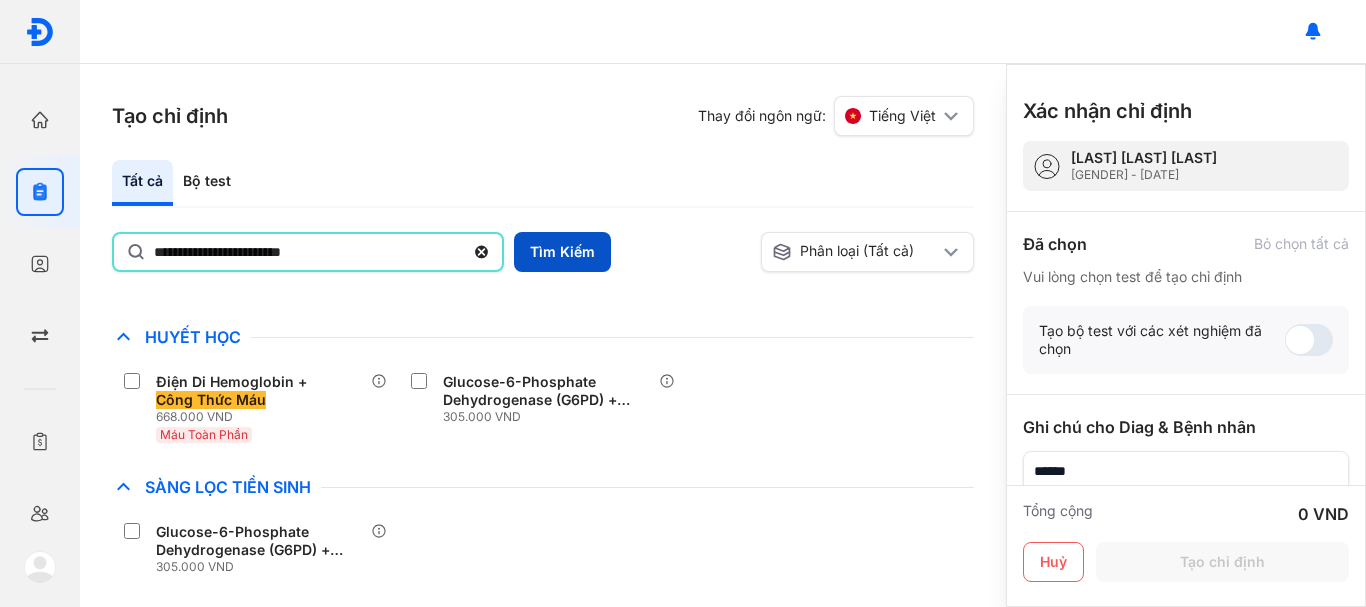 type on "**********" 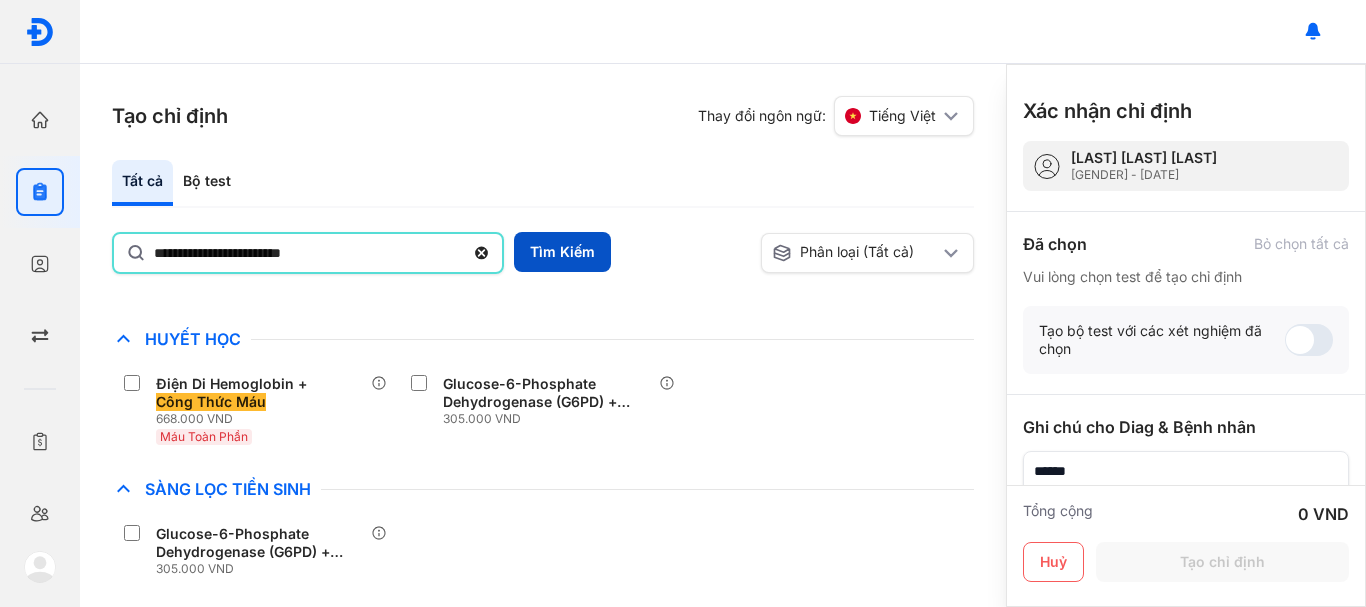 click on "Tìm Kiếm" at bounding box center [562, 252] 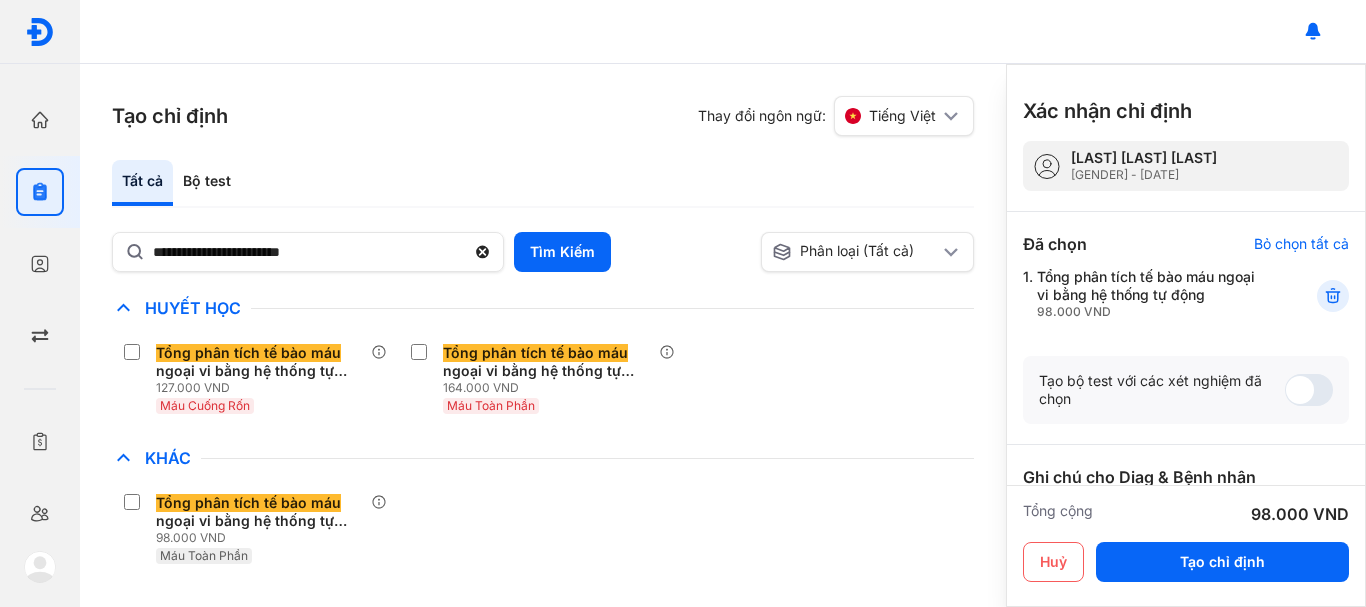 click at bounding box center [1309, 390] 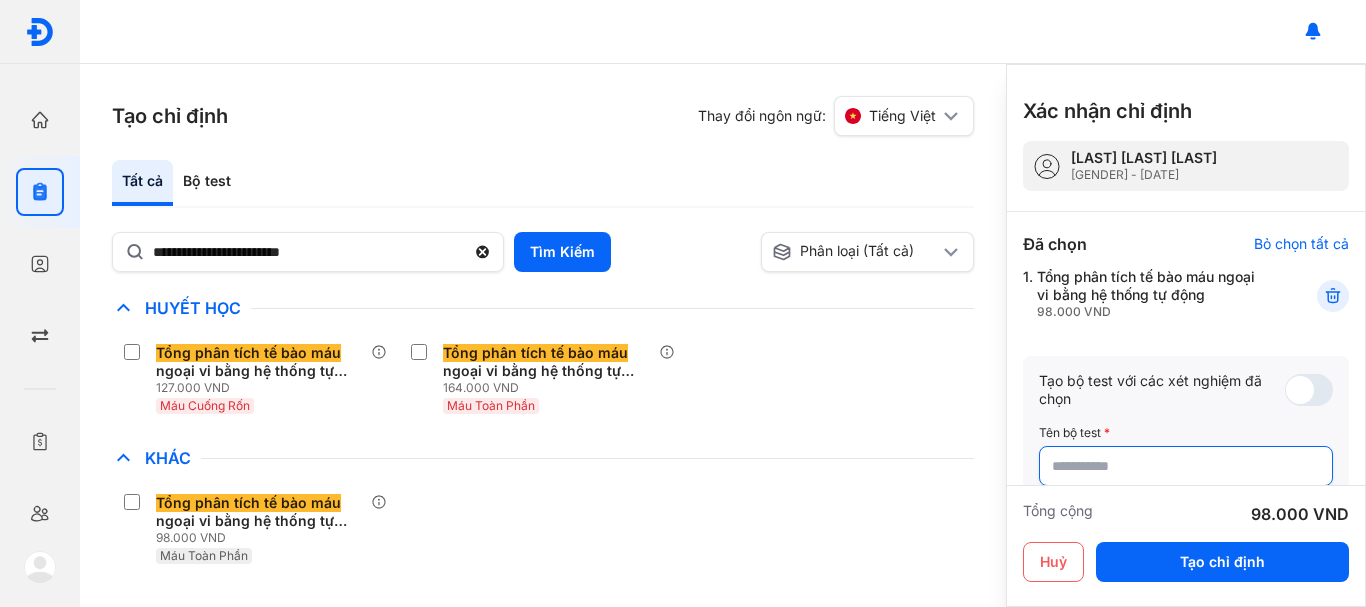 scroll, scrollTop: 100, scrollLeft: 0, axis: vertical 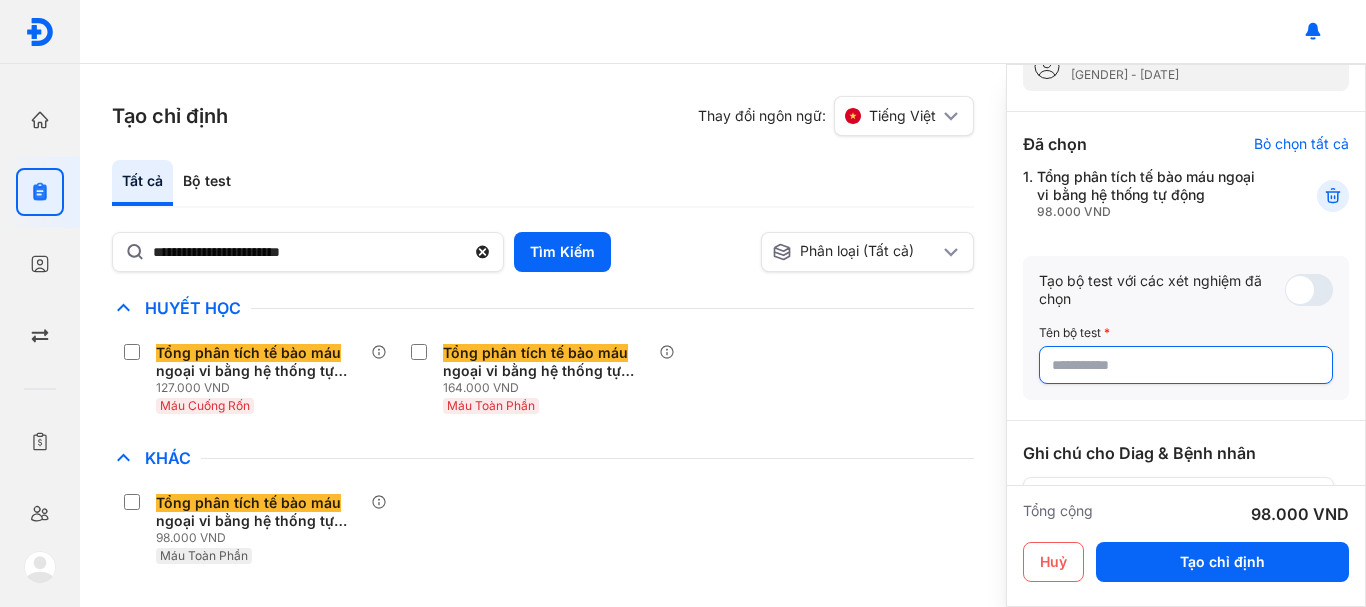 click 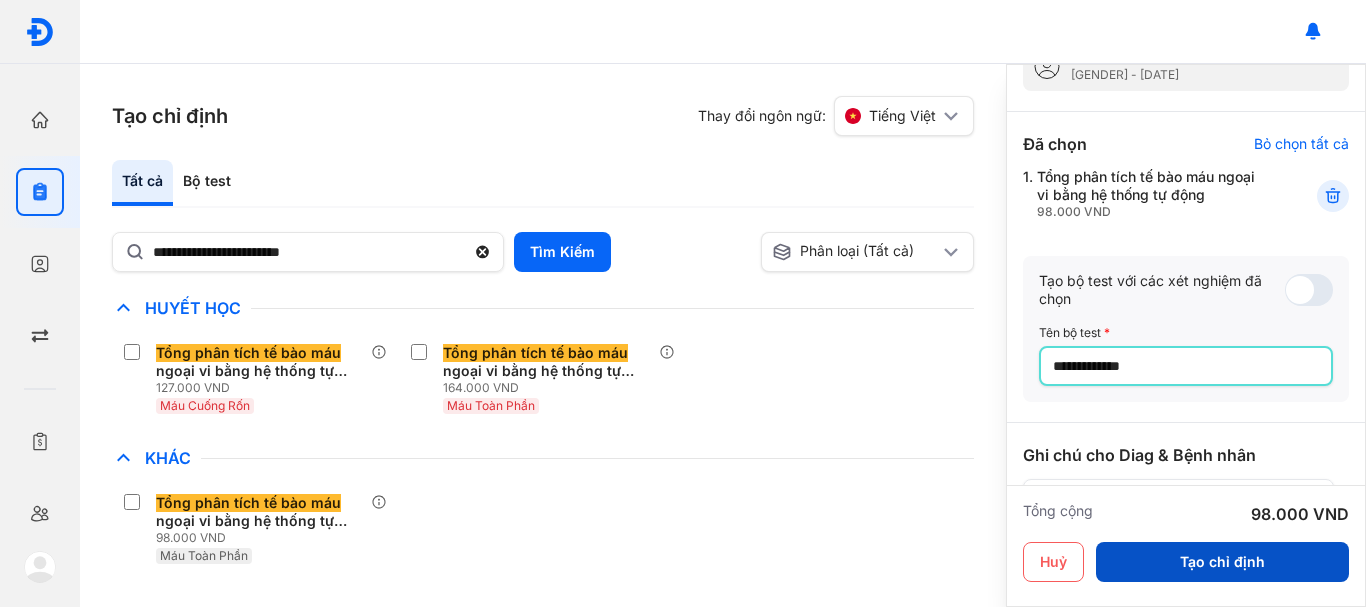 type on "**********" 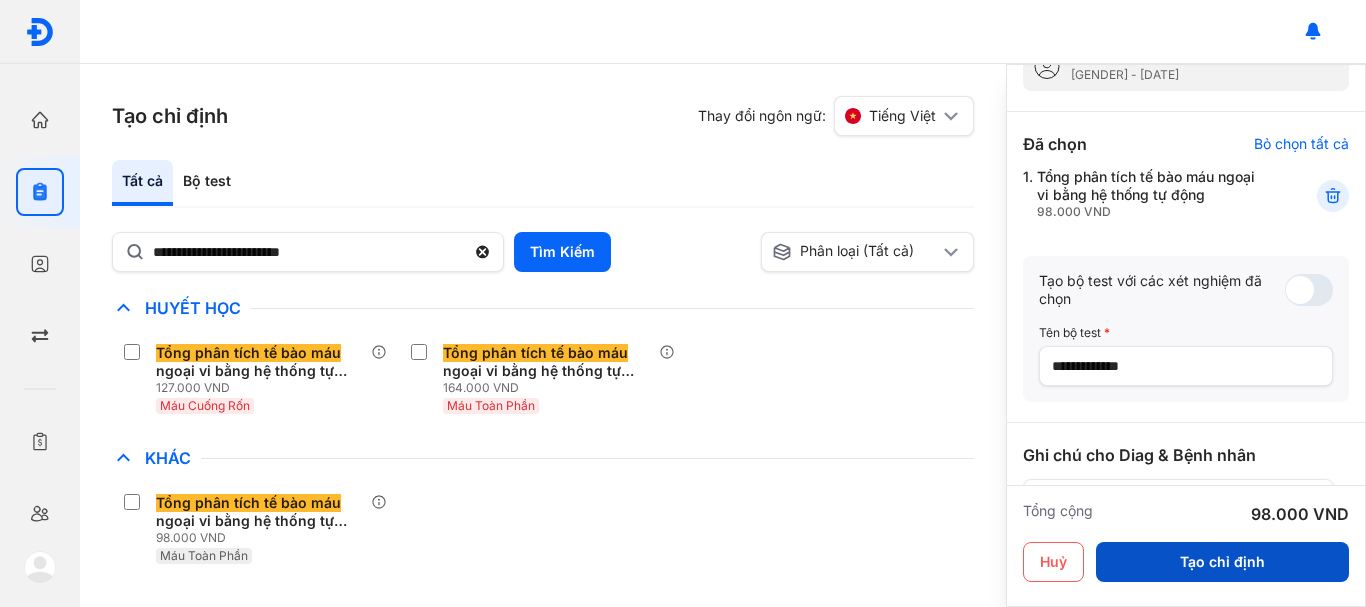 click on "Tạo chỉ định" at bounding box center (1222, 562) 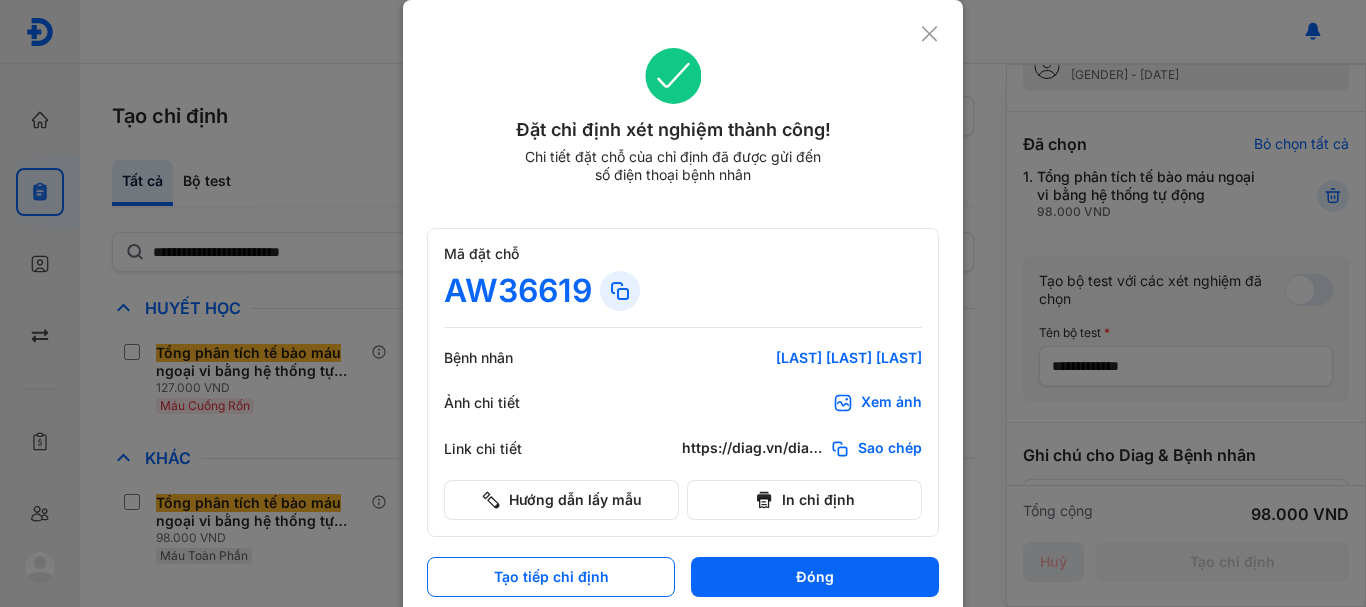 scroll, scrollTop: 0, scrollLeft: 0, axis: both 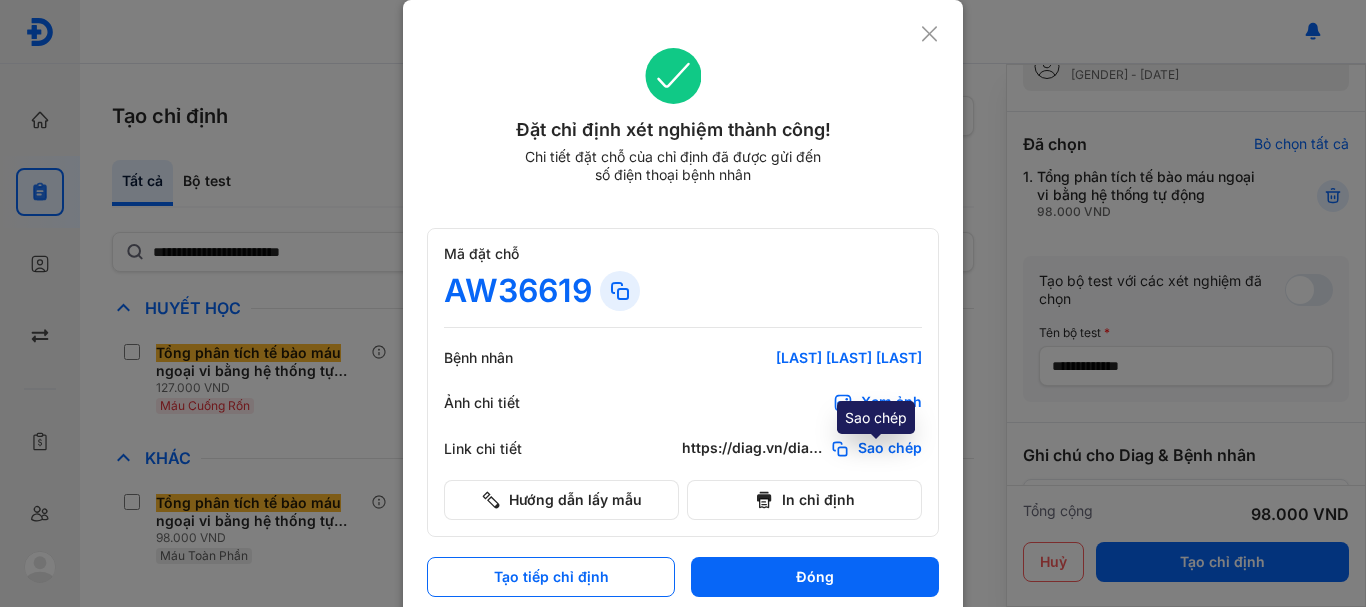 click on "Sao chép" 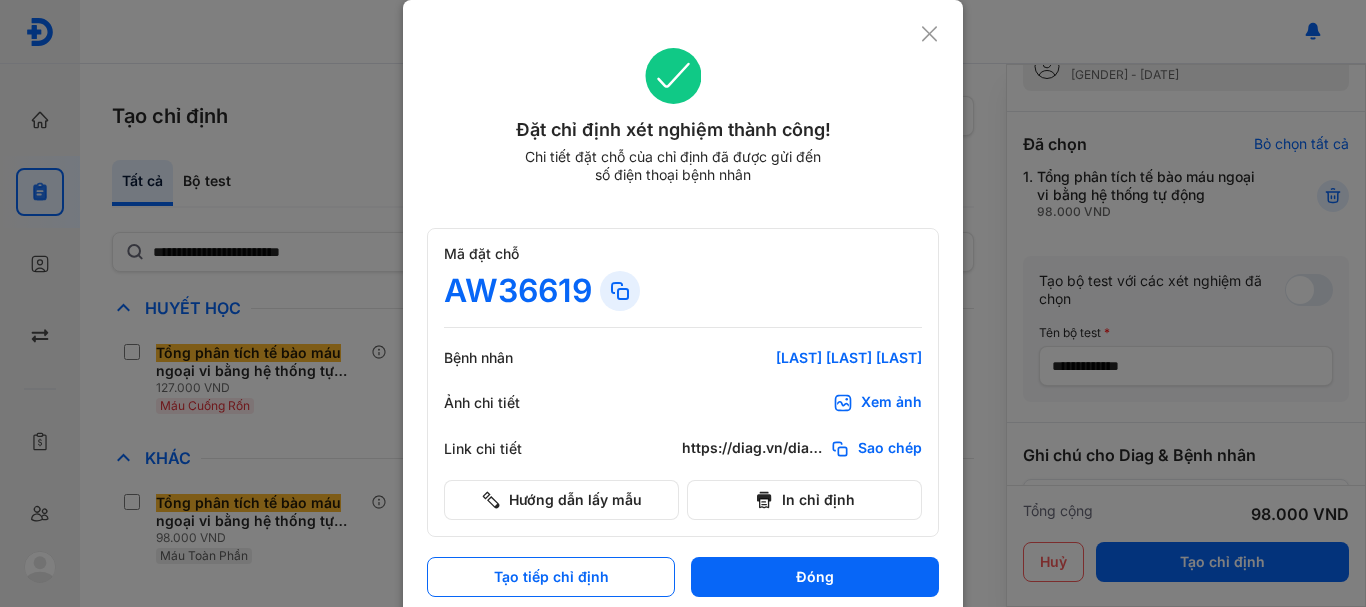 click on "Xem ảnh" at bounding box center (891, 403) 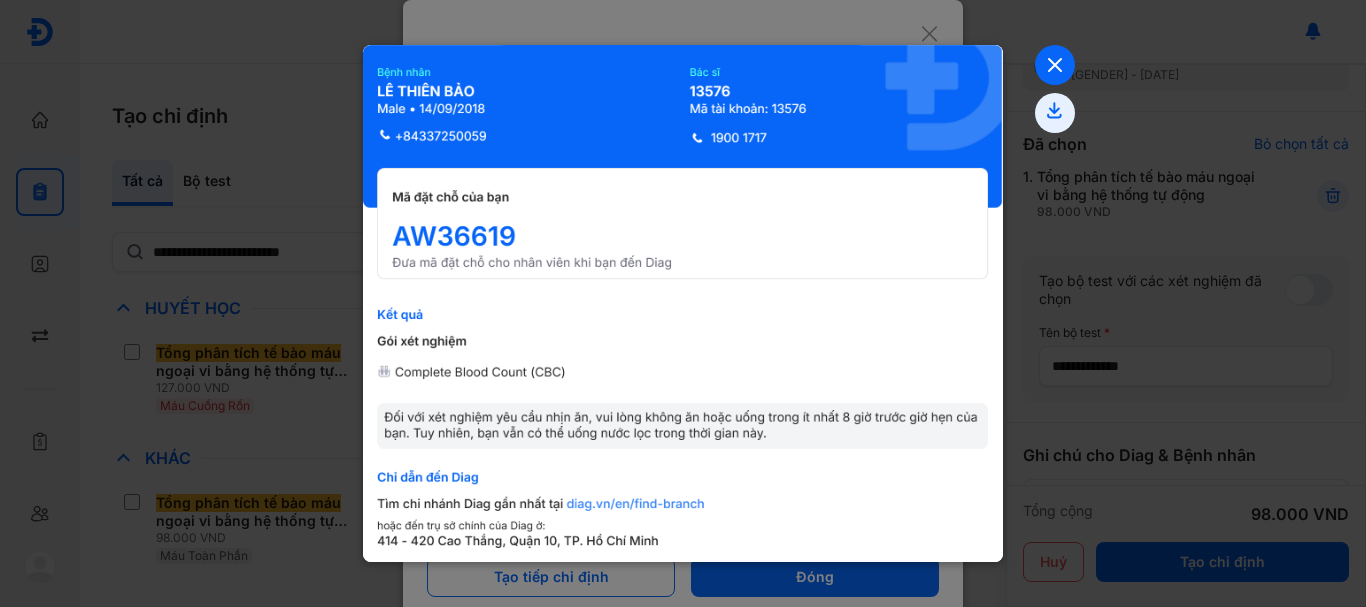 click 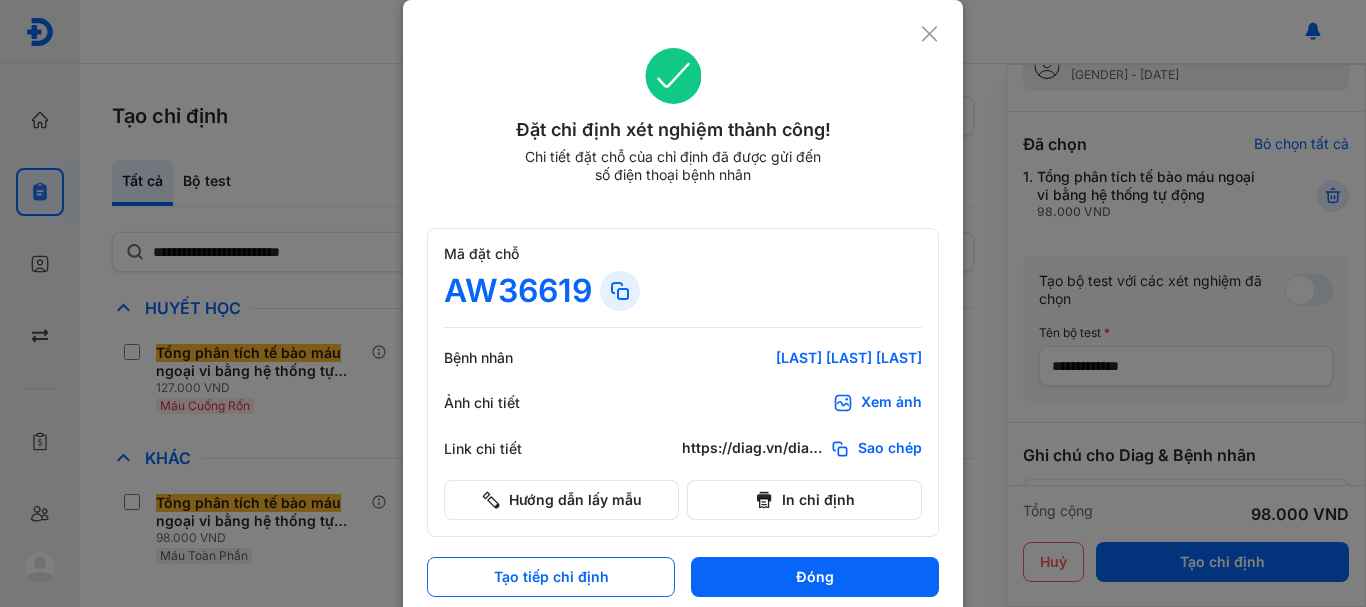 click 